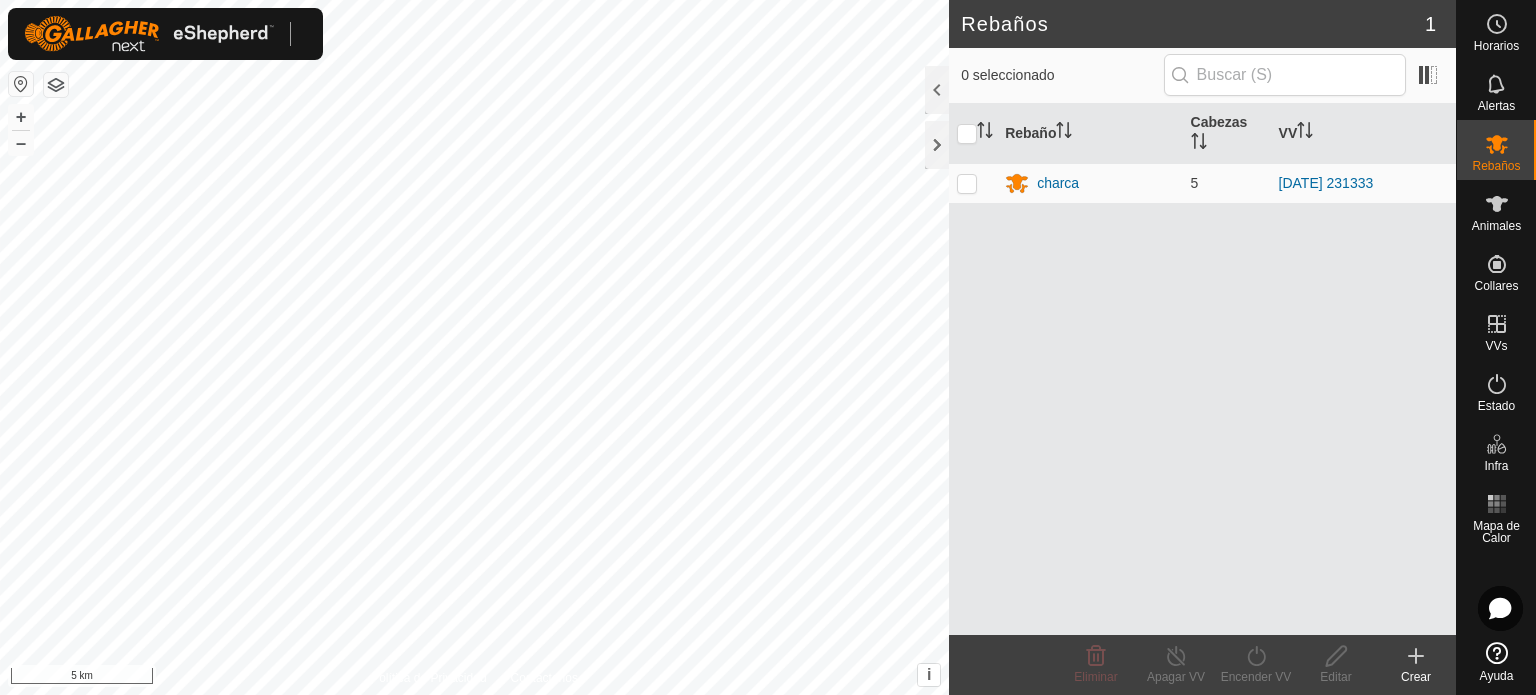 scroll, scrollTop: 0, scrollLeft: 0, axis: both 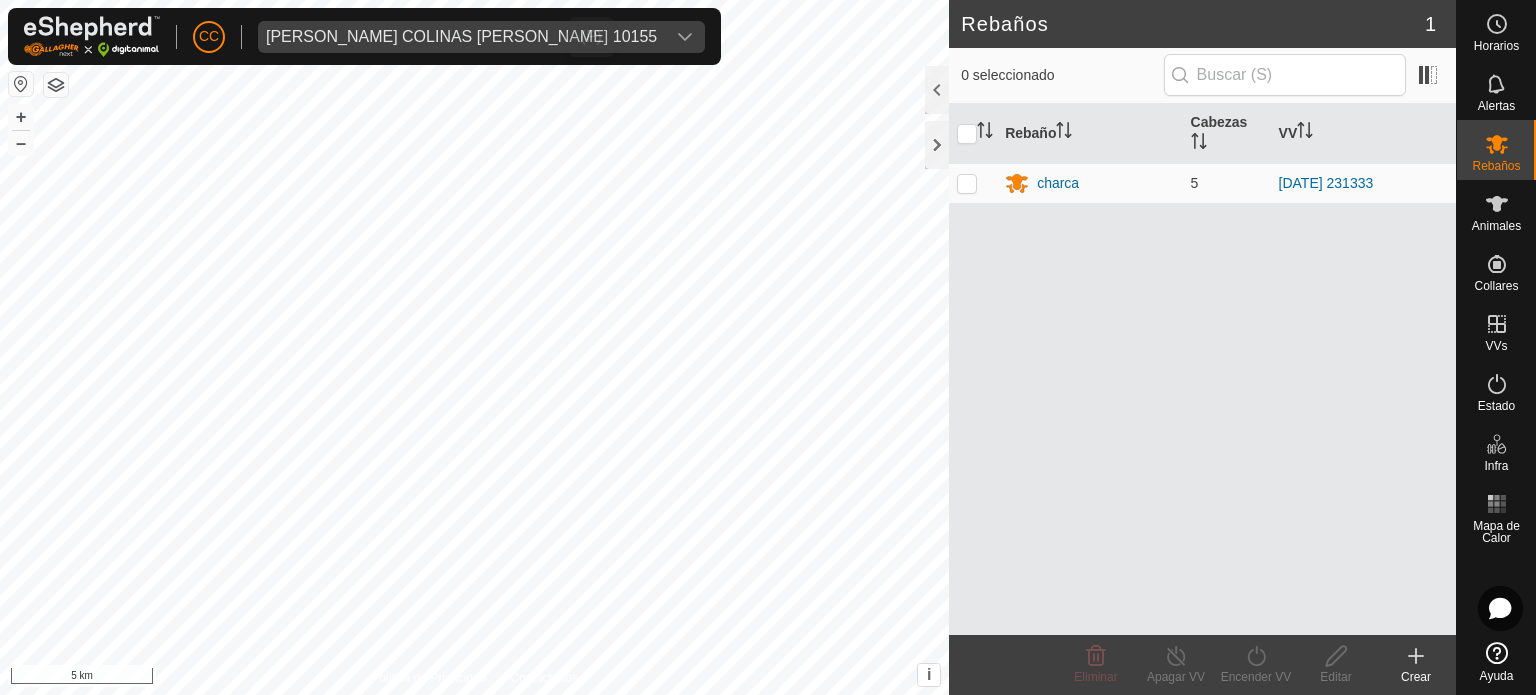 click on "[PERSON_NAME] COLINAS [PERSON_NAME] 10155" at bounding box center [461, 37] 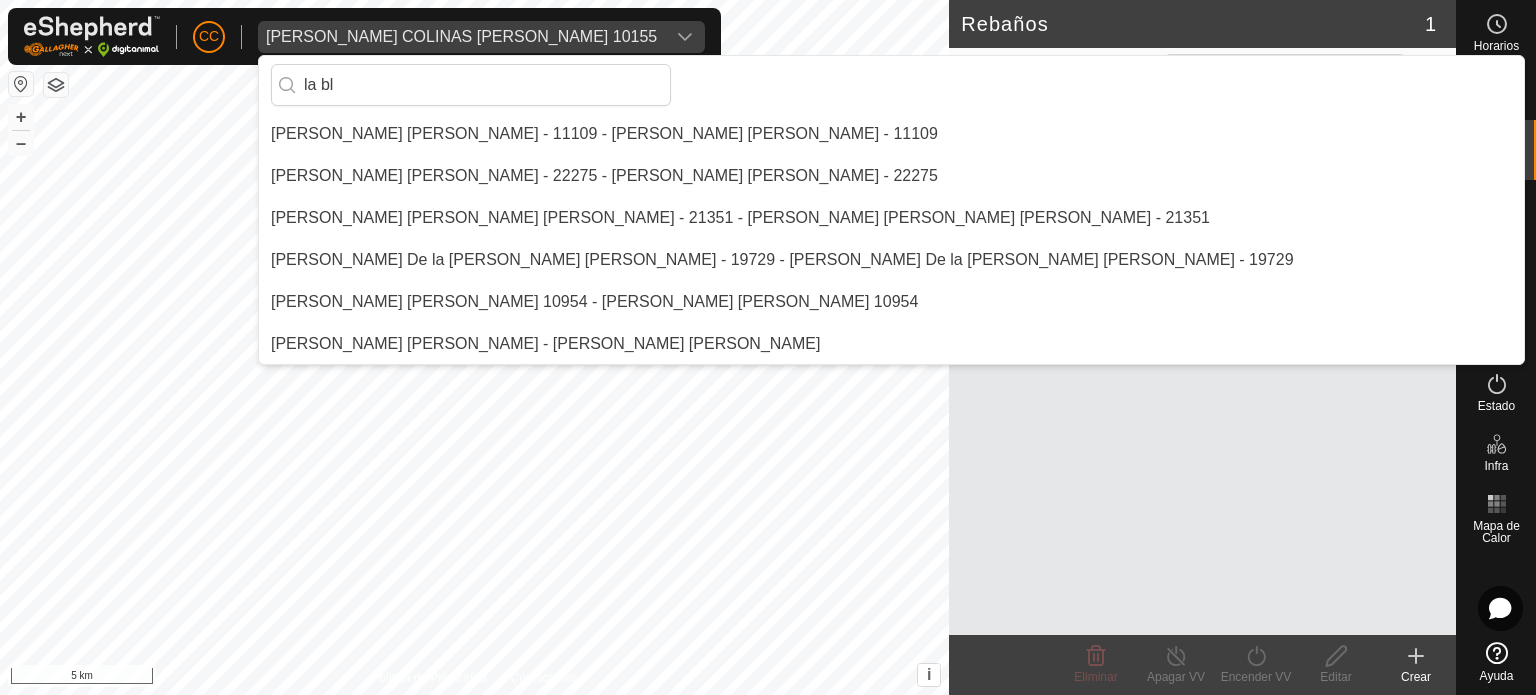scroll, scrollTop: 0, scrollLeft: 0, axis: both 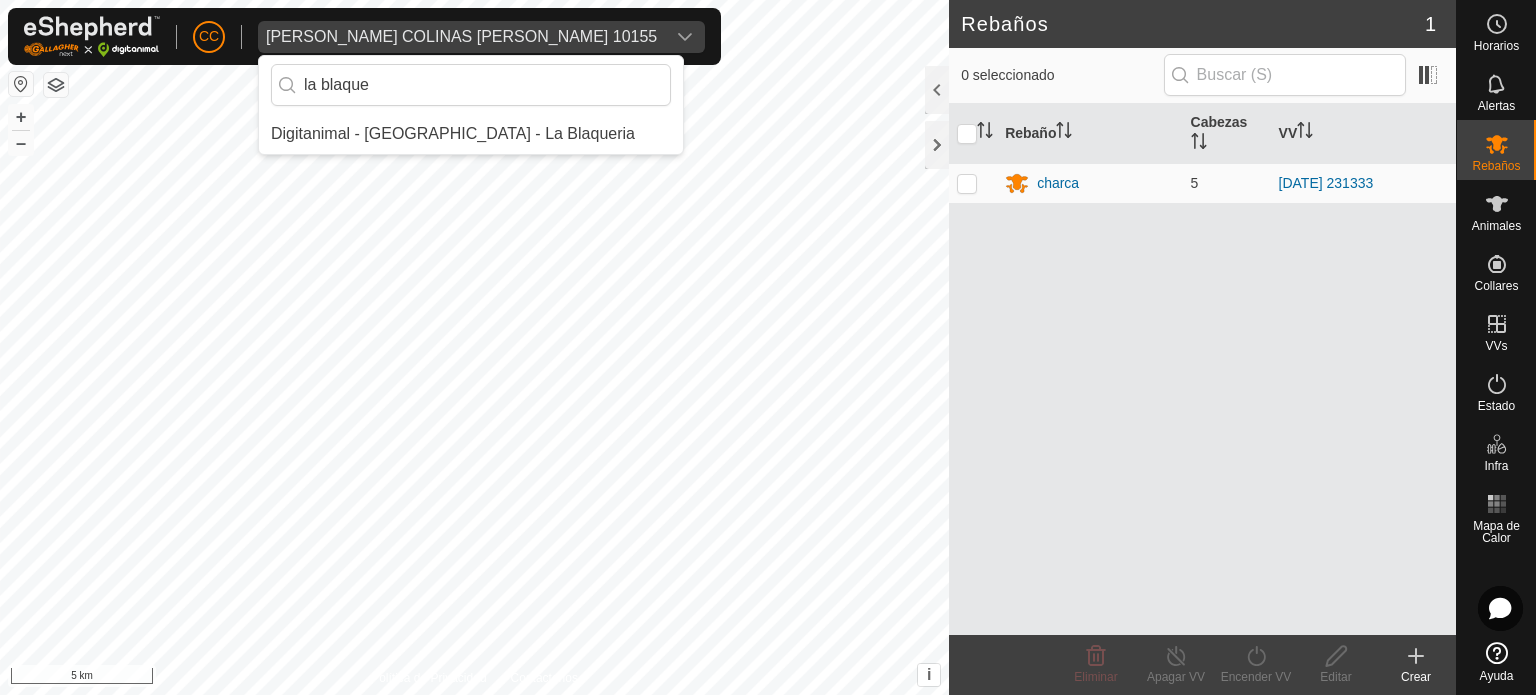 type on "la blaque" 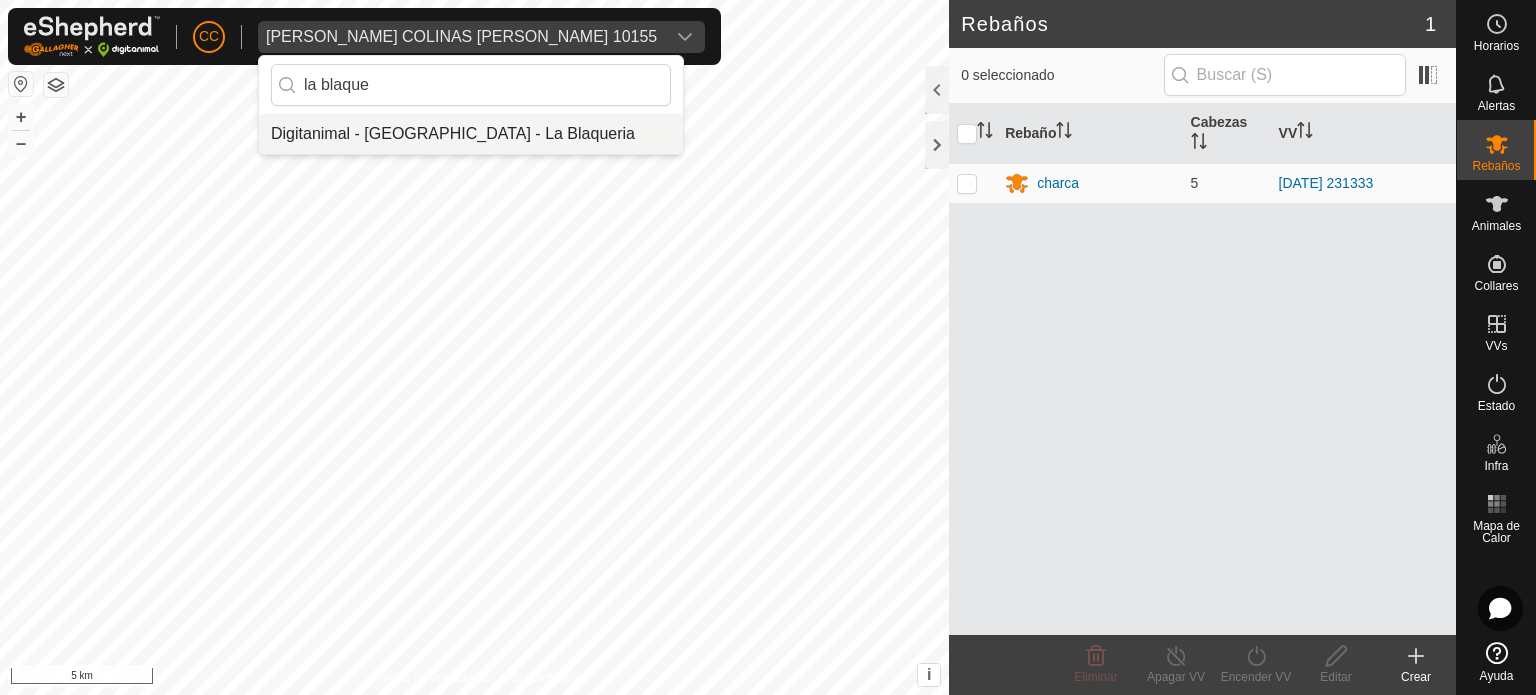click on "Digitanimal - [GEOGRAPHIC_DATA] - La Blaqueria" at bounding box center [471, 134] 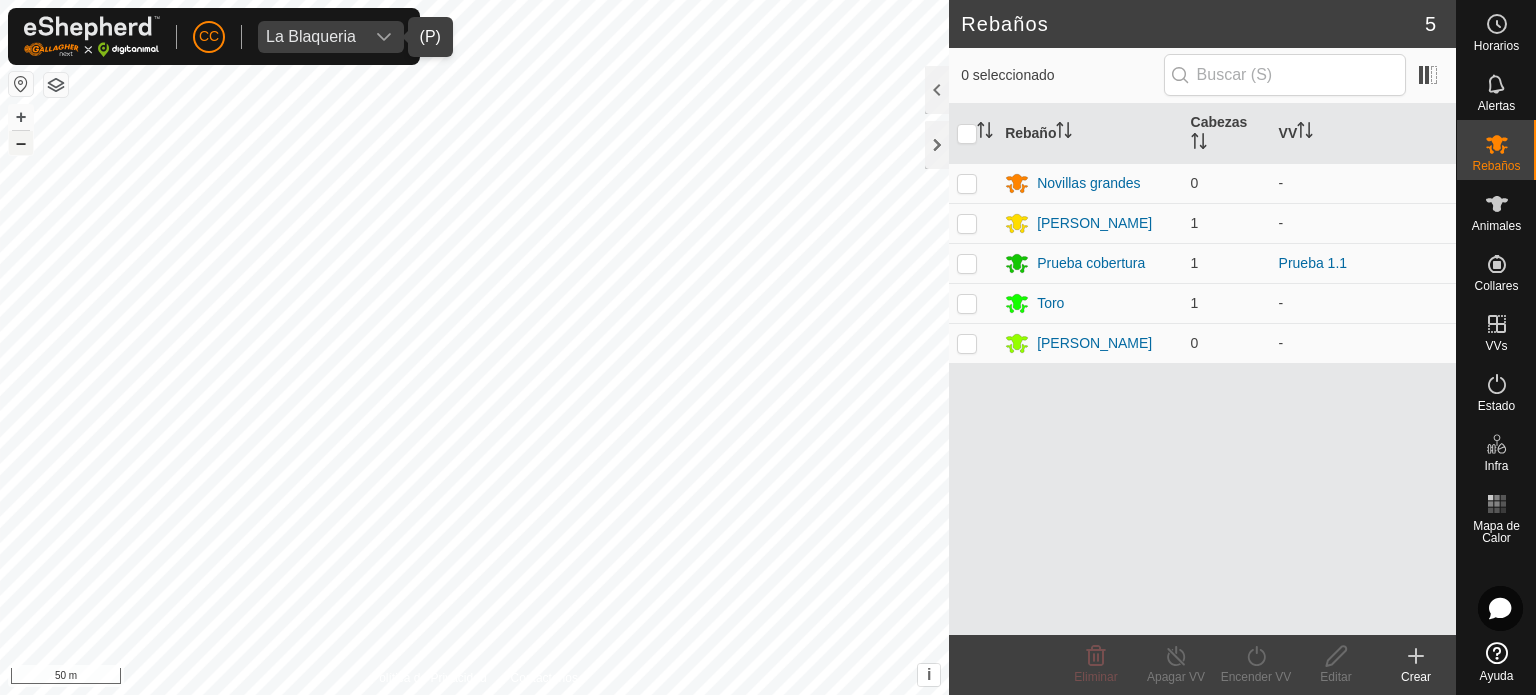 click on "–" at bounding box center (21, 143) 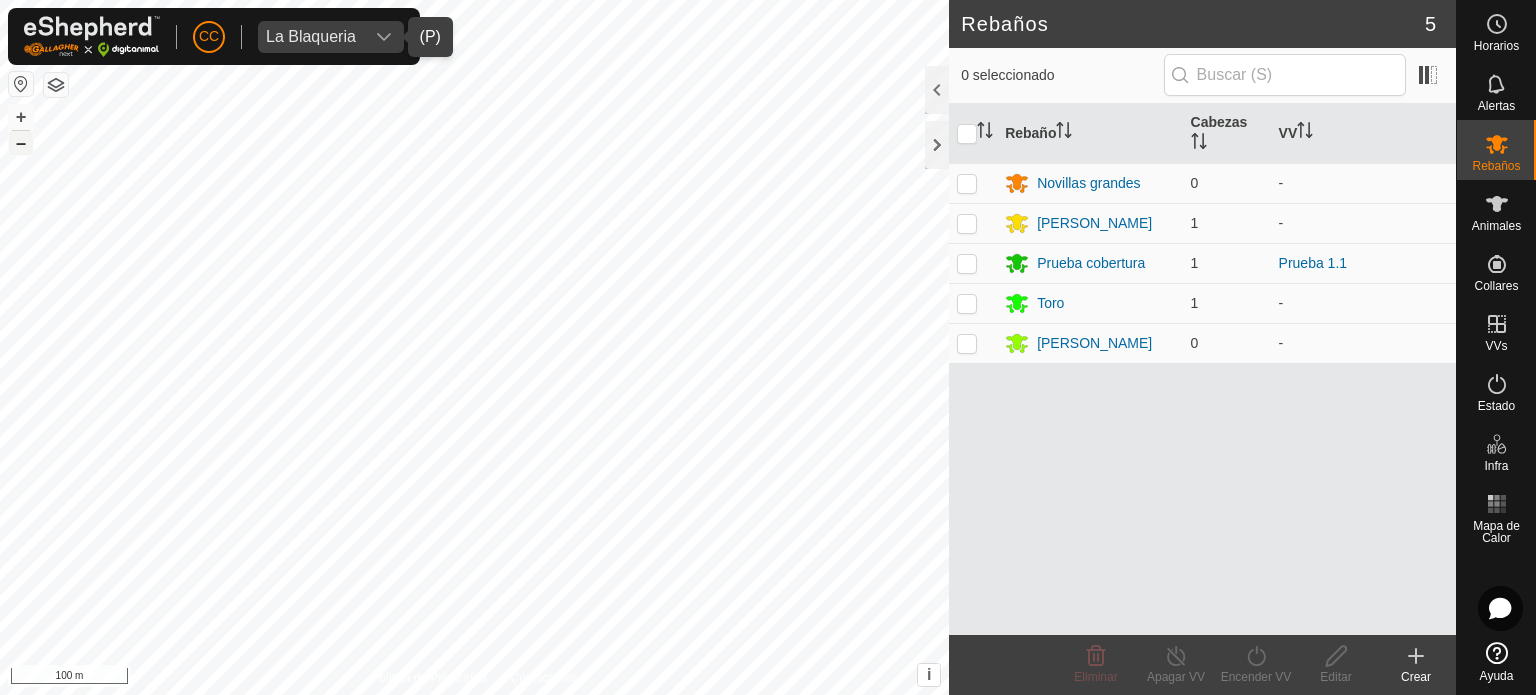 click on "–" at bounding box center [21, 143] 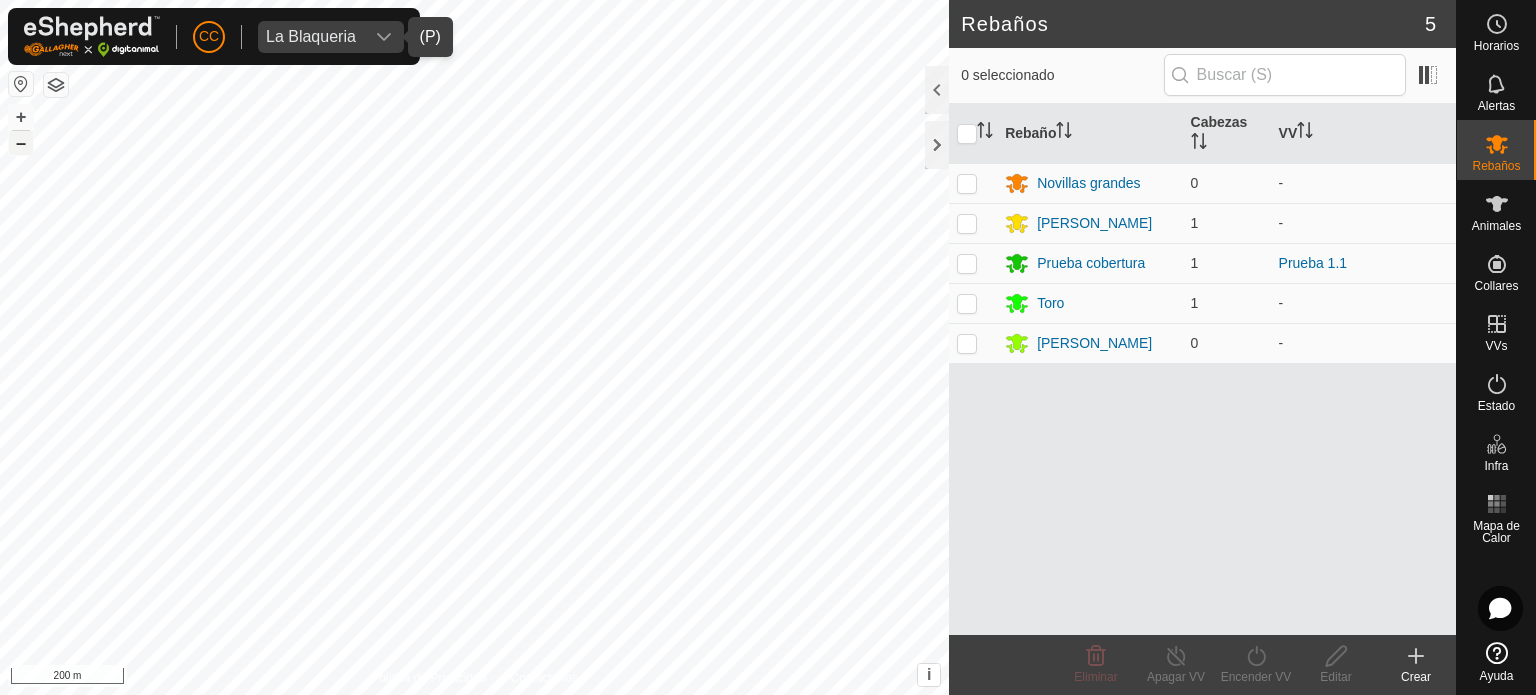 click on "–" at bounding box center (21, 143) 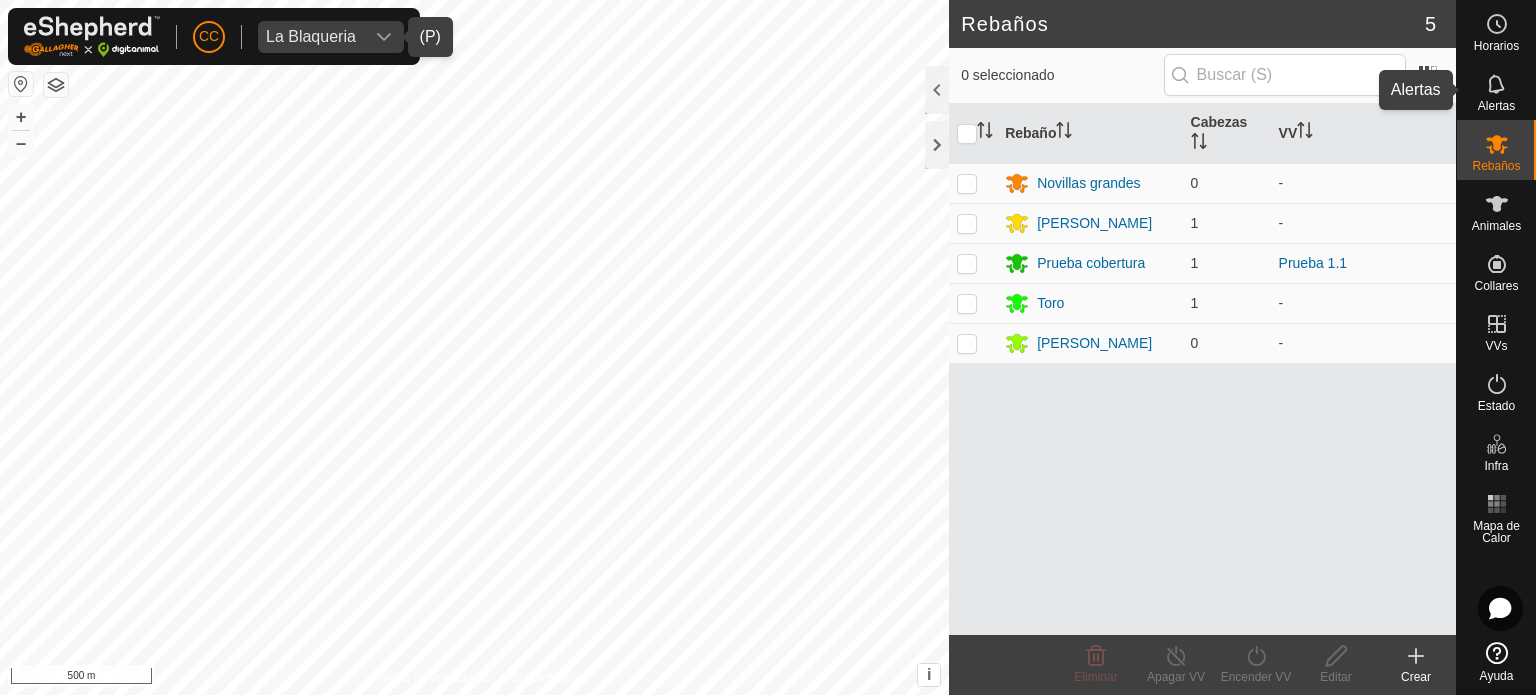 click on "Alertas" at bounding box center (1496, 106) 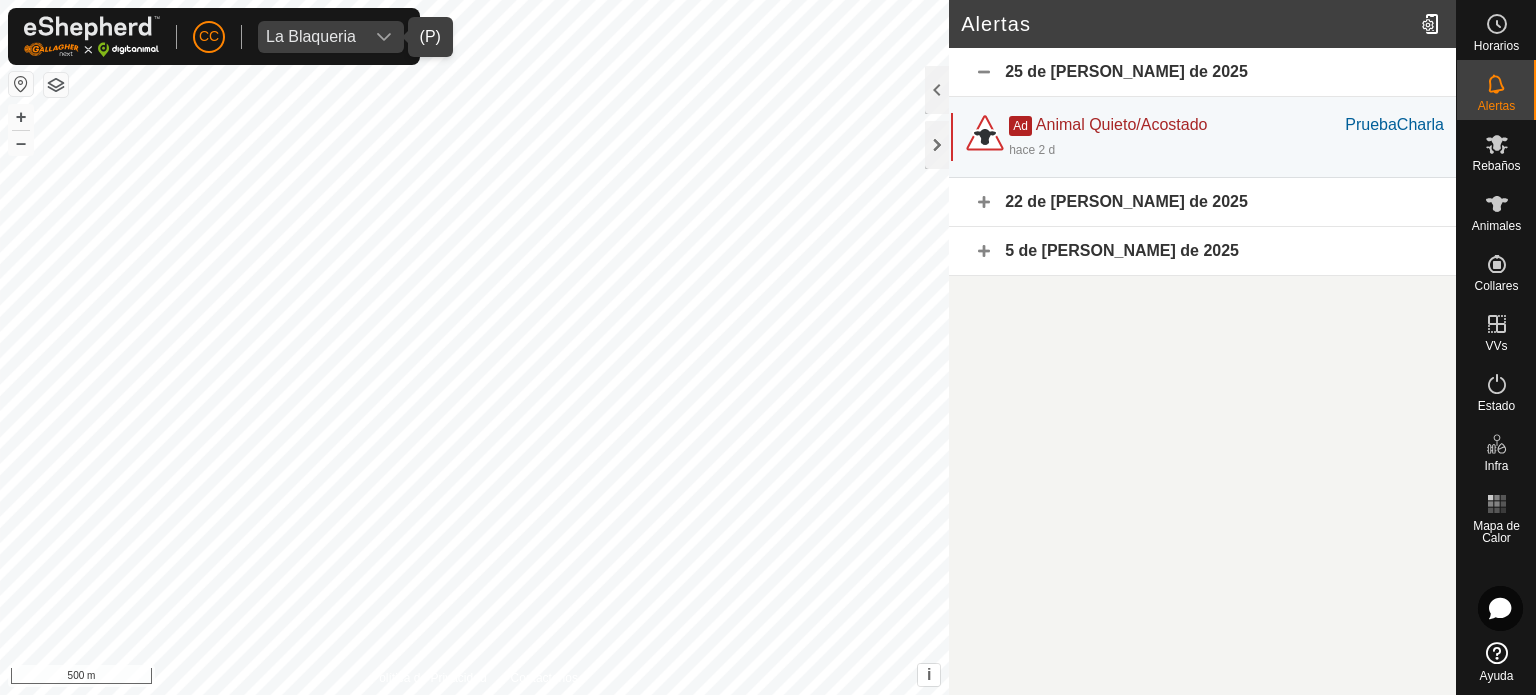 click on "22 de [PERSON_NAME] de 2025" 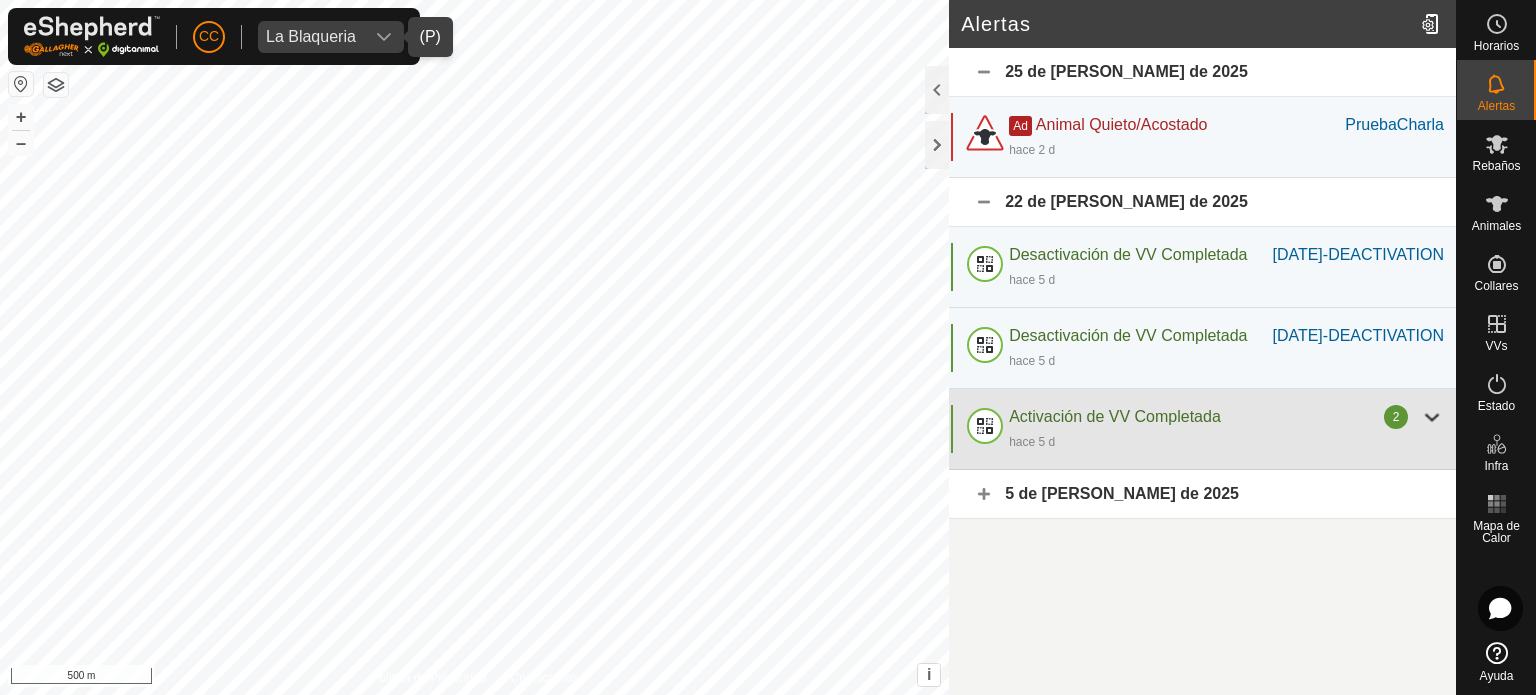 click 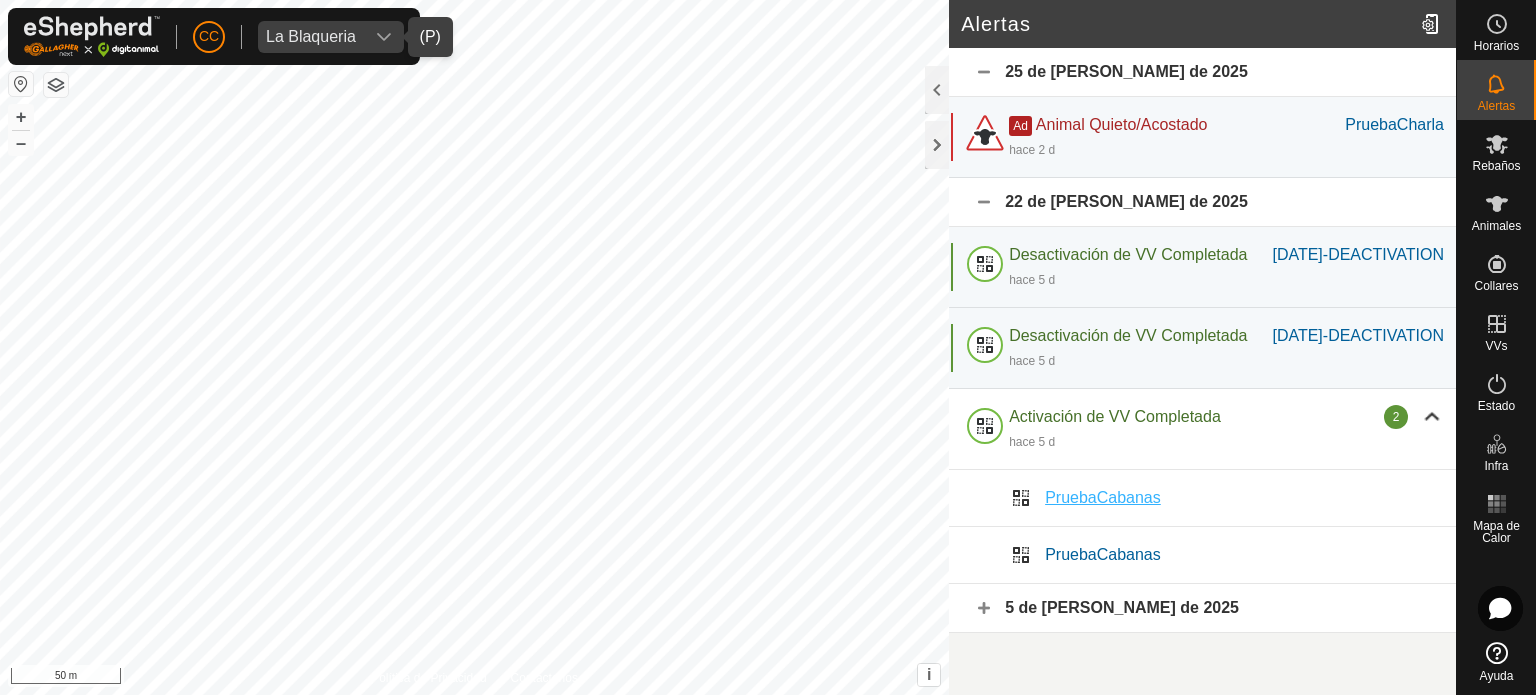 click on "PruebaCabanas" 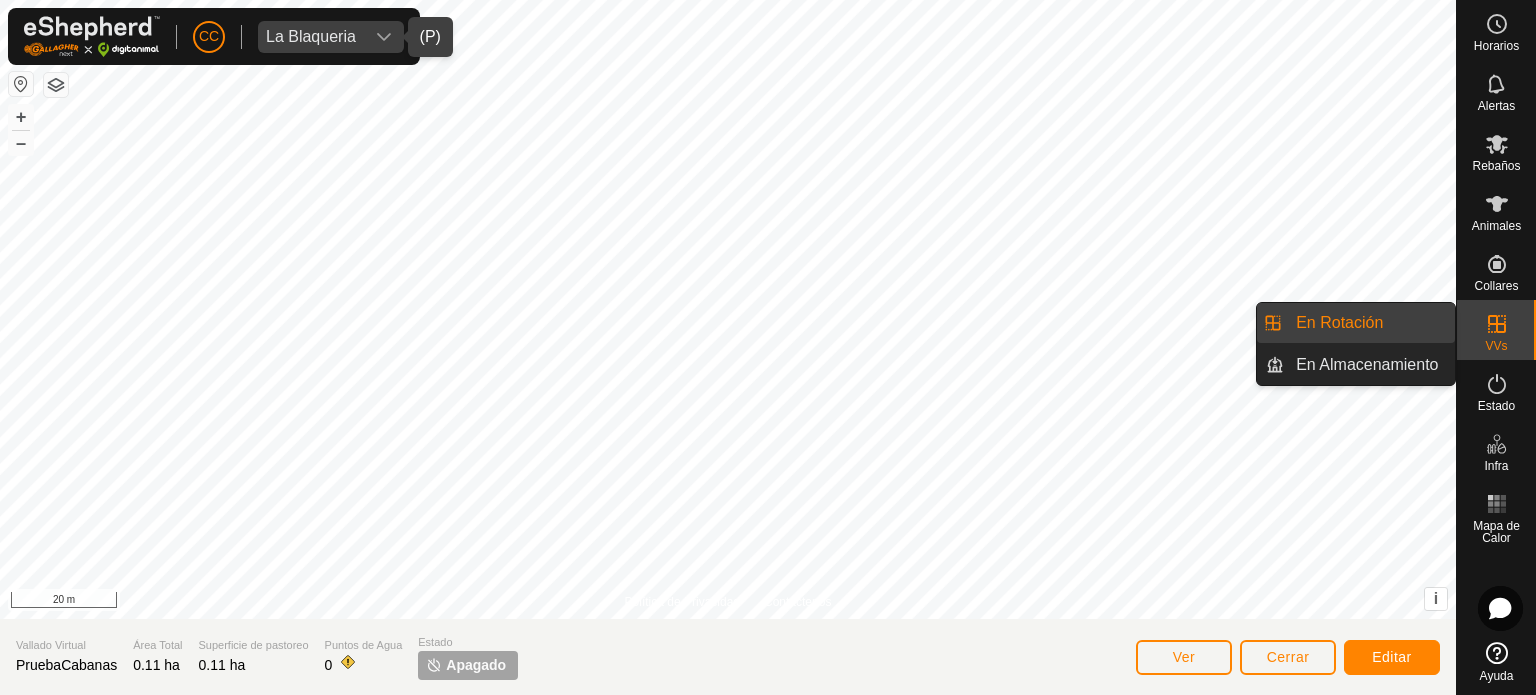 click at bounding box center [1497, 324] 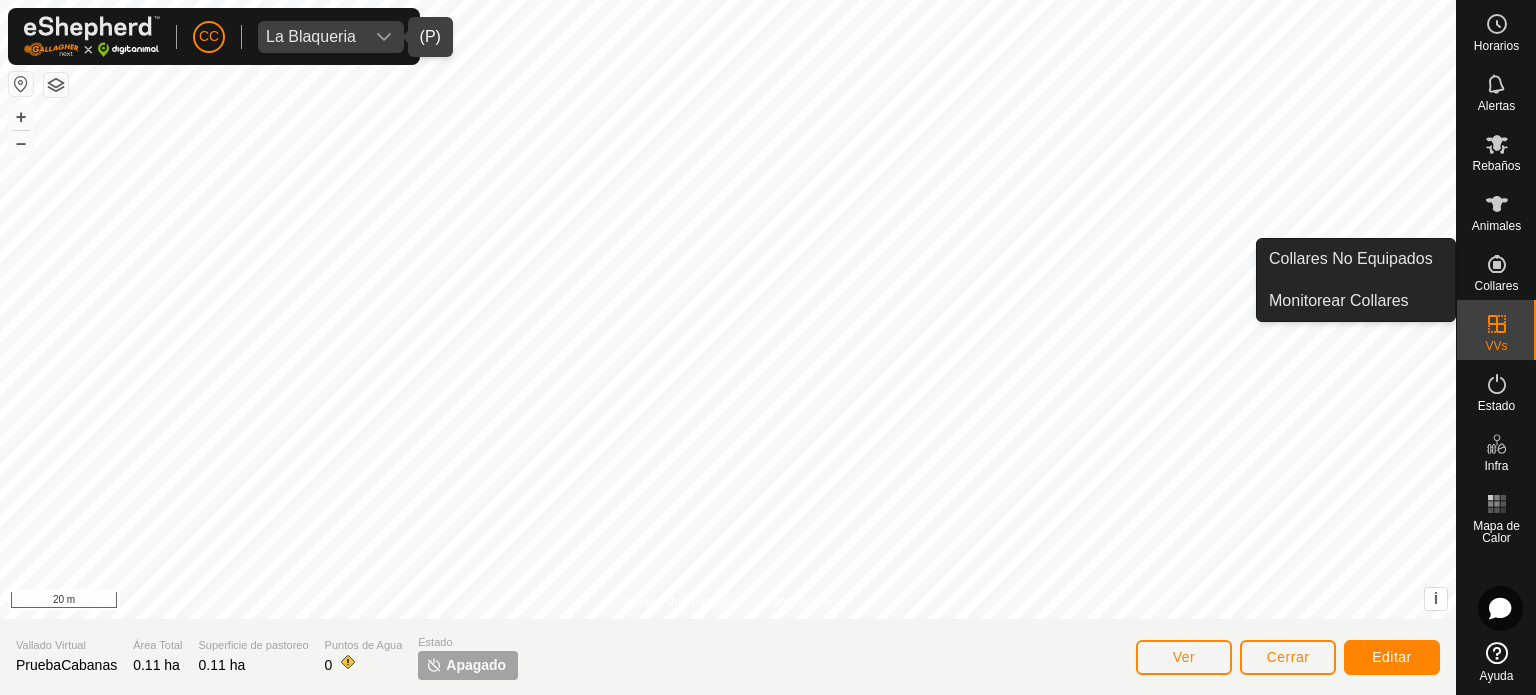 click 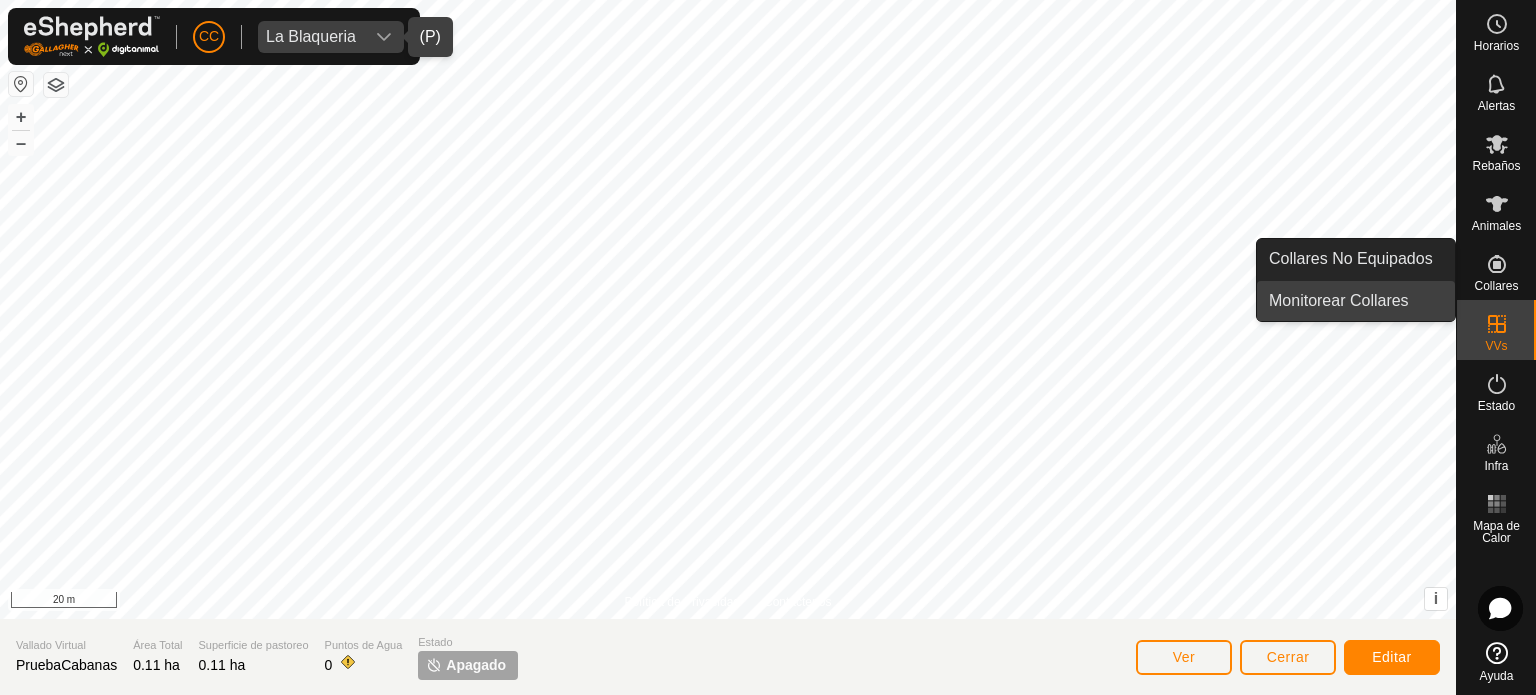 click on "Monitorear Collares" at bounding box center [1356, 301] 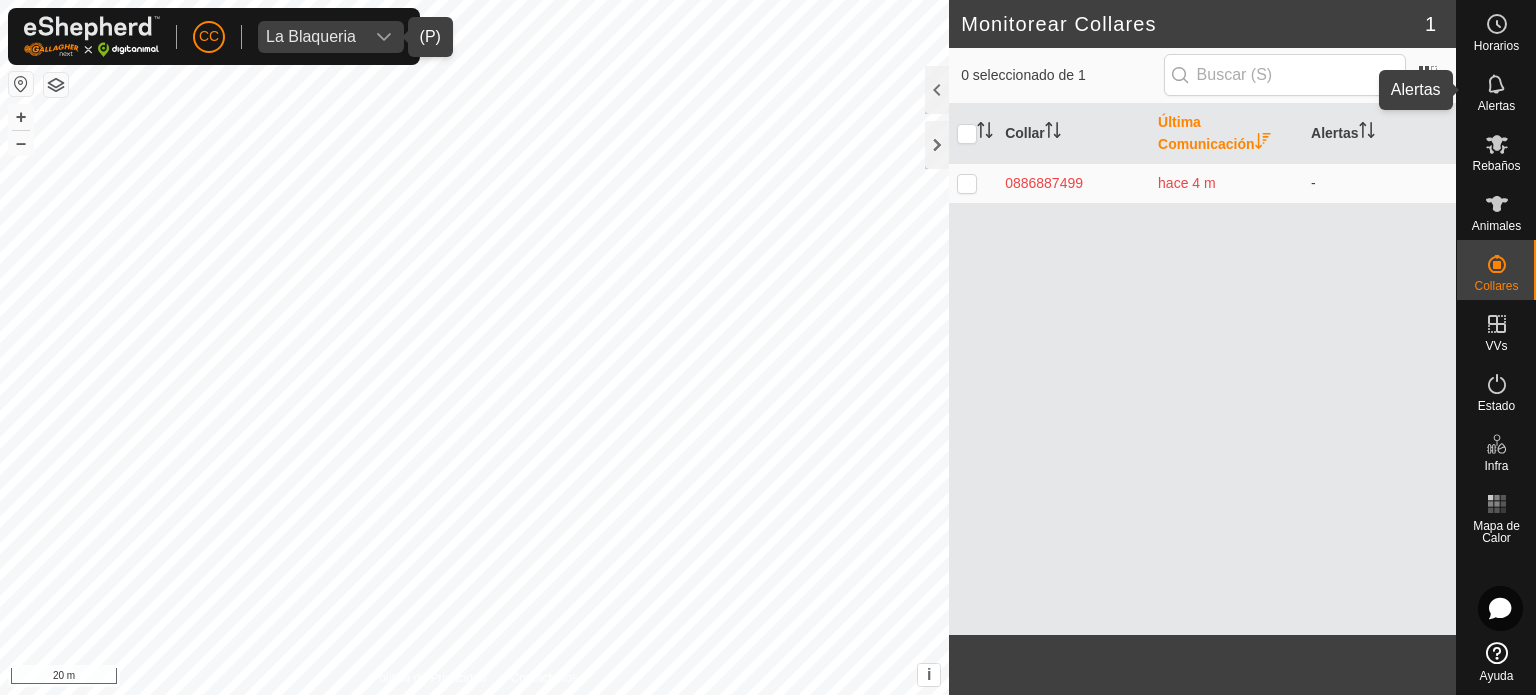 click 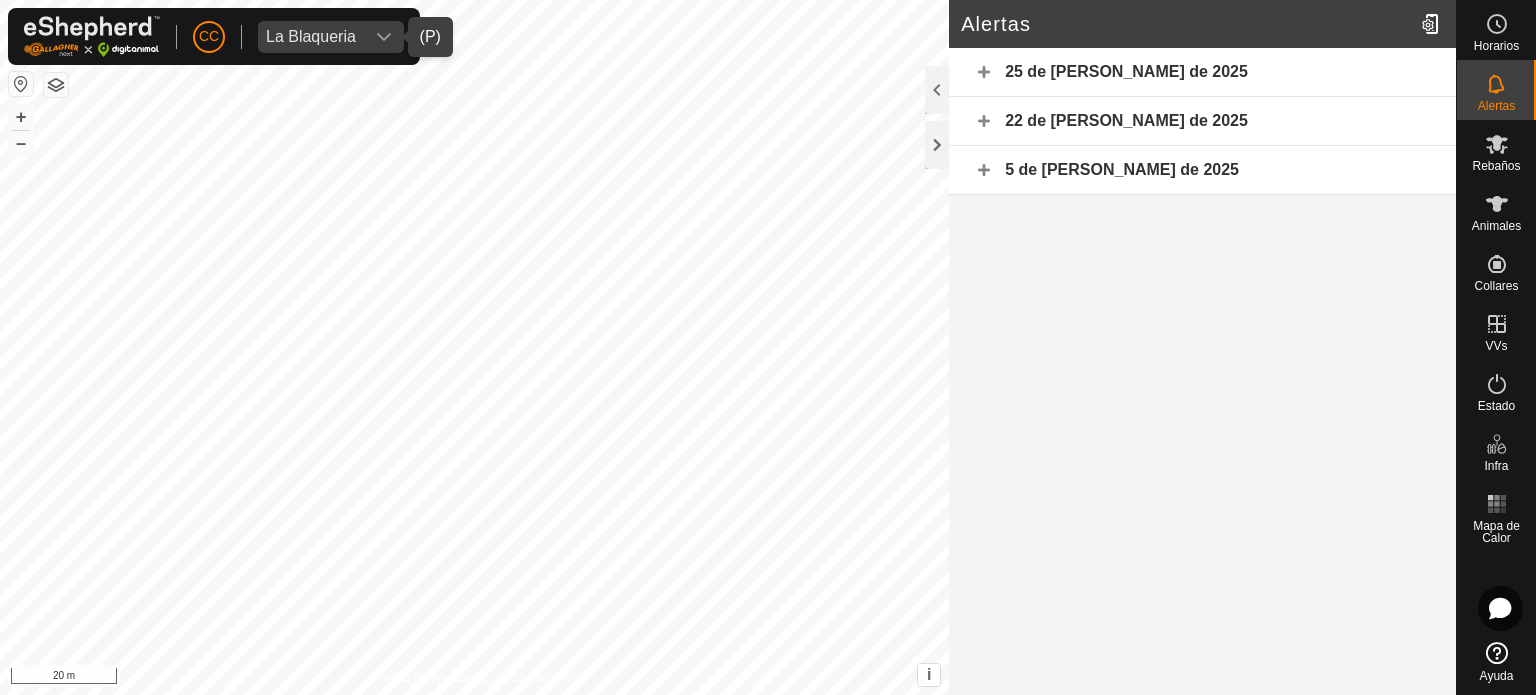 click at bounding box center [384, 37] 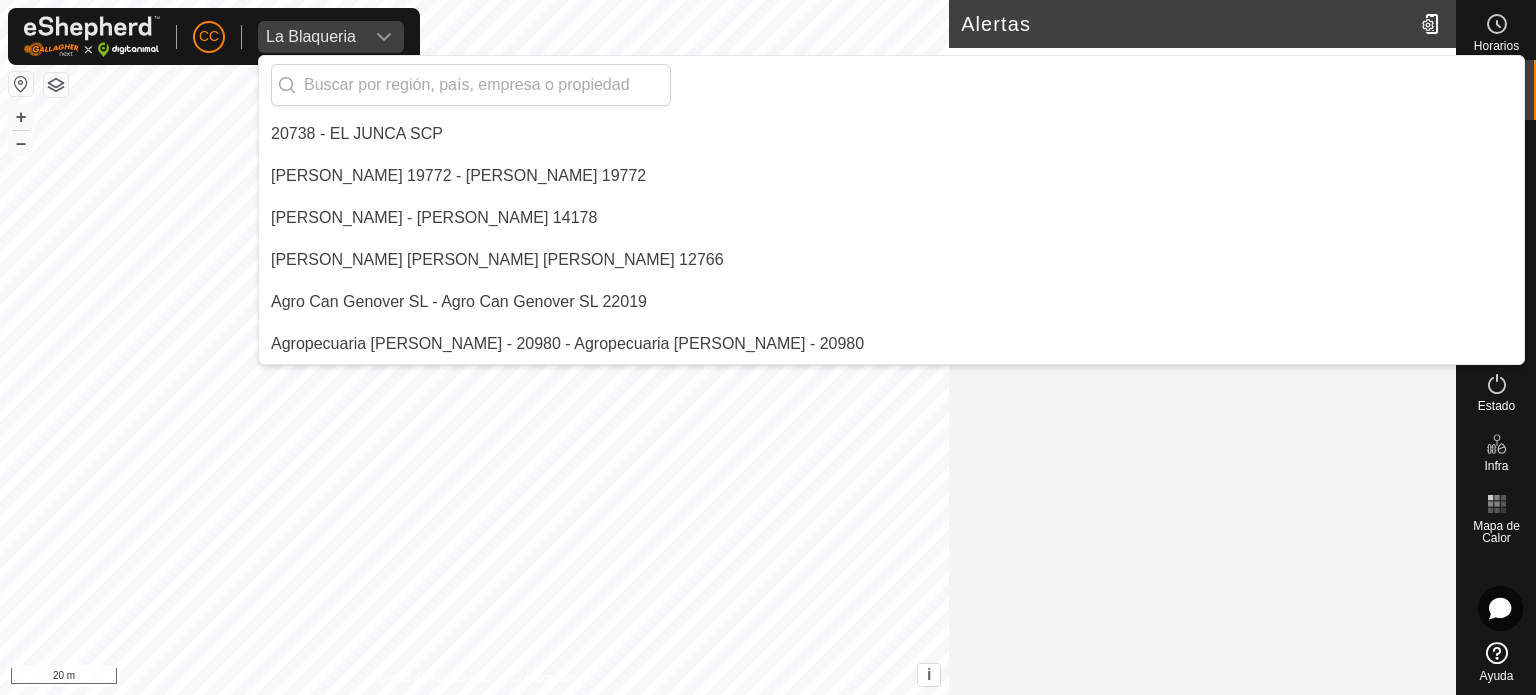 scroll, scrollTop: 3150, scrollLeft: 0, axis: vertical 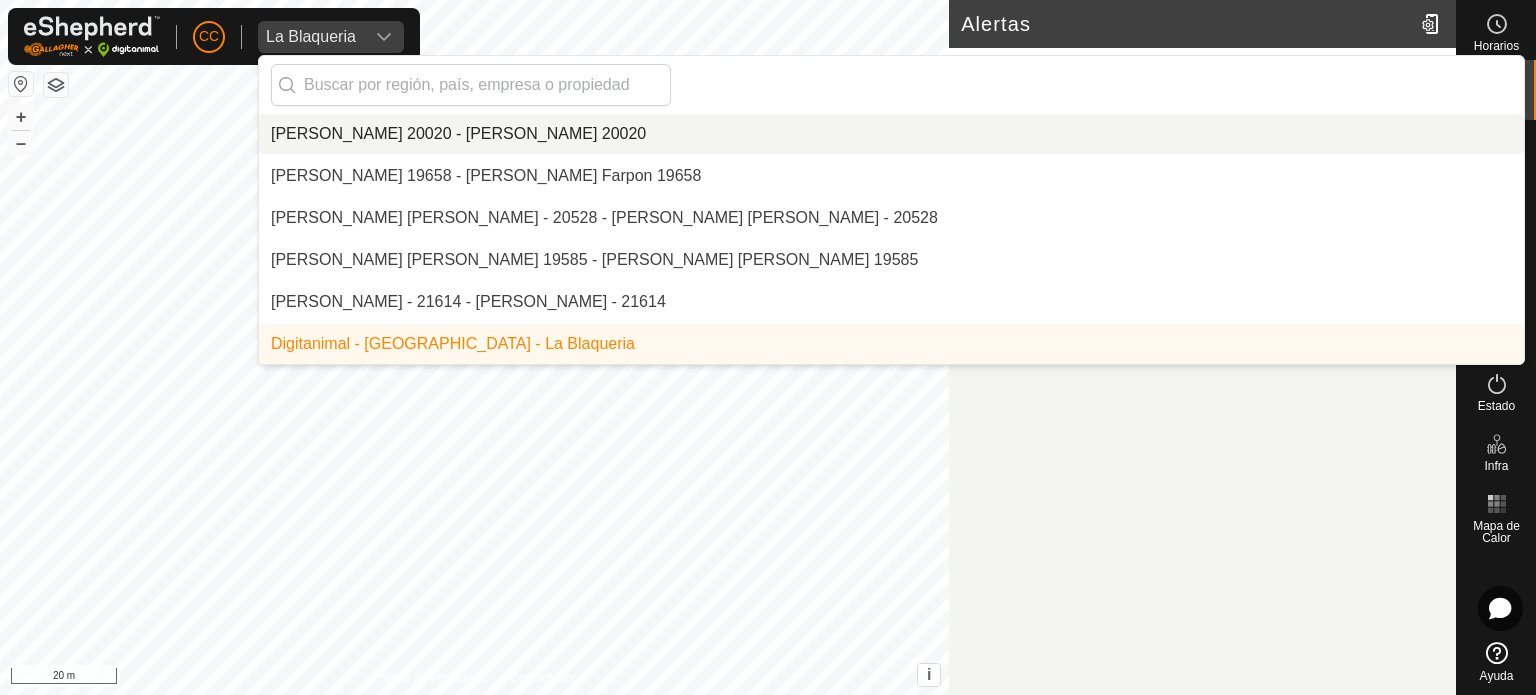 click on "[PERSON_NAME] 20020 - [PERSON_NAME] 20020" at bounding box center [891, 134] 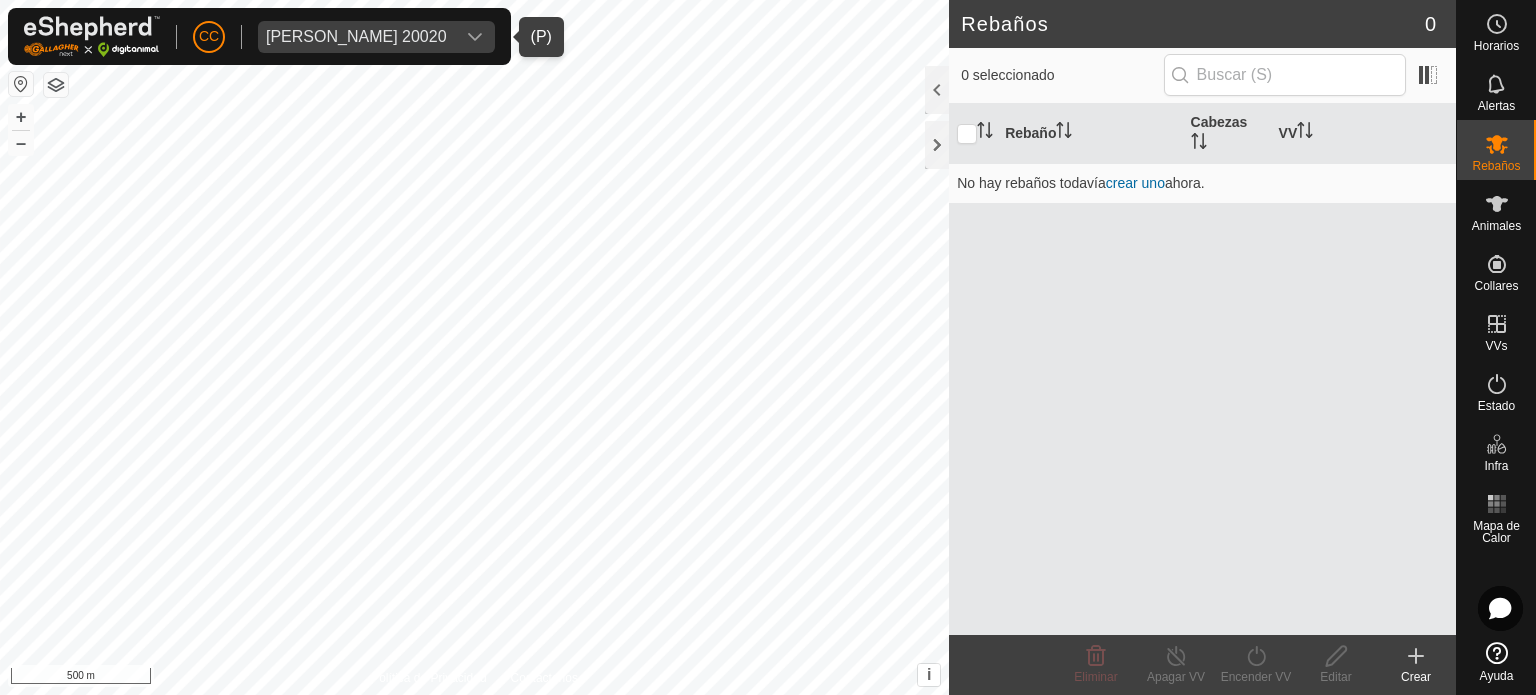 click 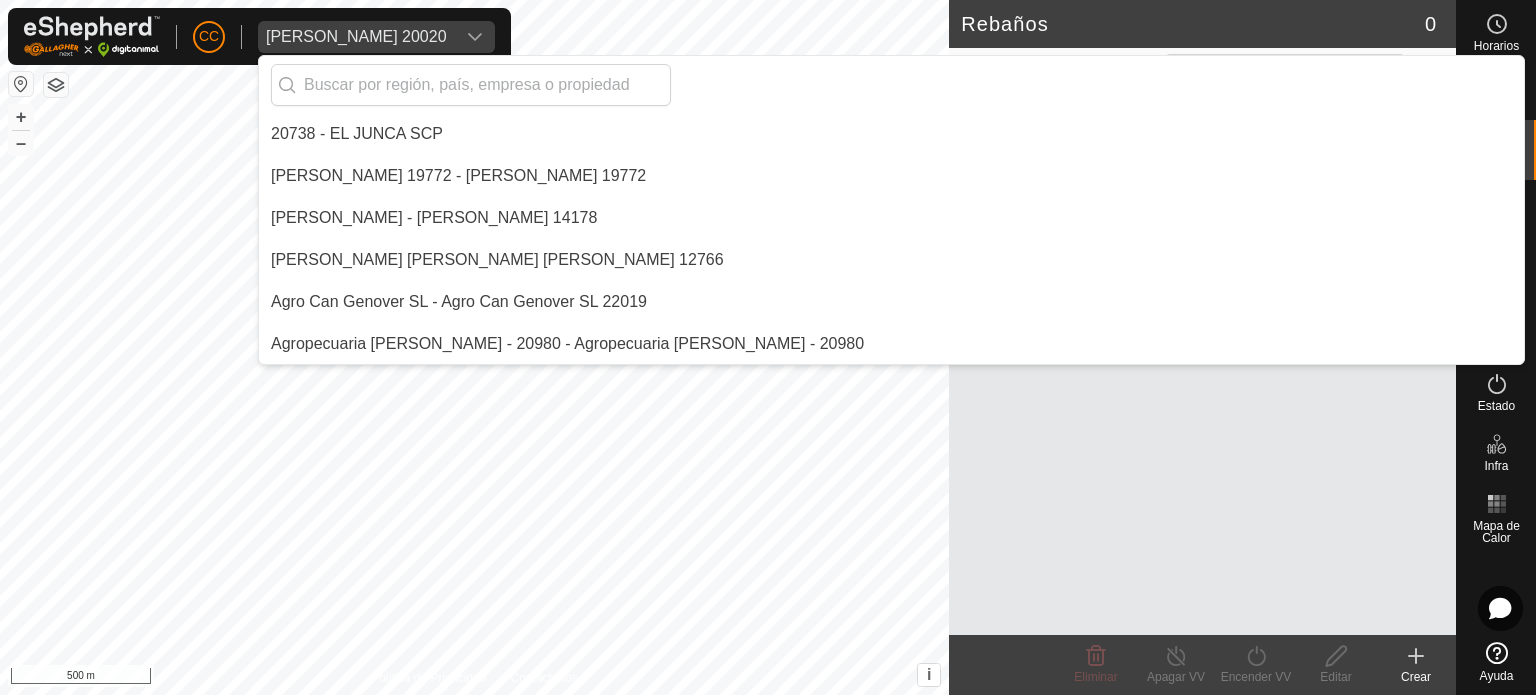 scroll, scrollTop: 2940, scrollLeft: 0, axis: vertical 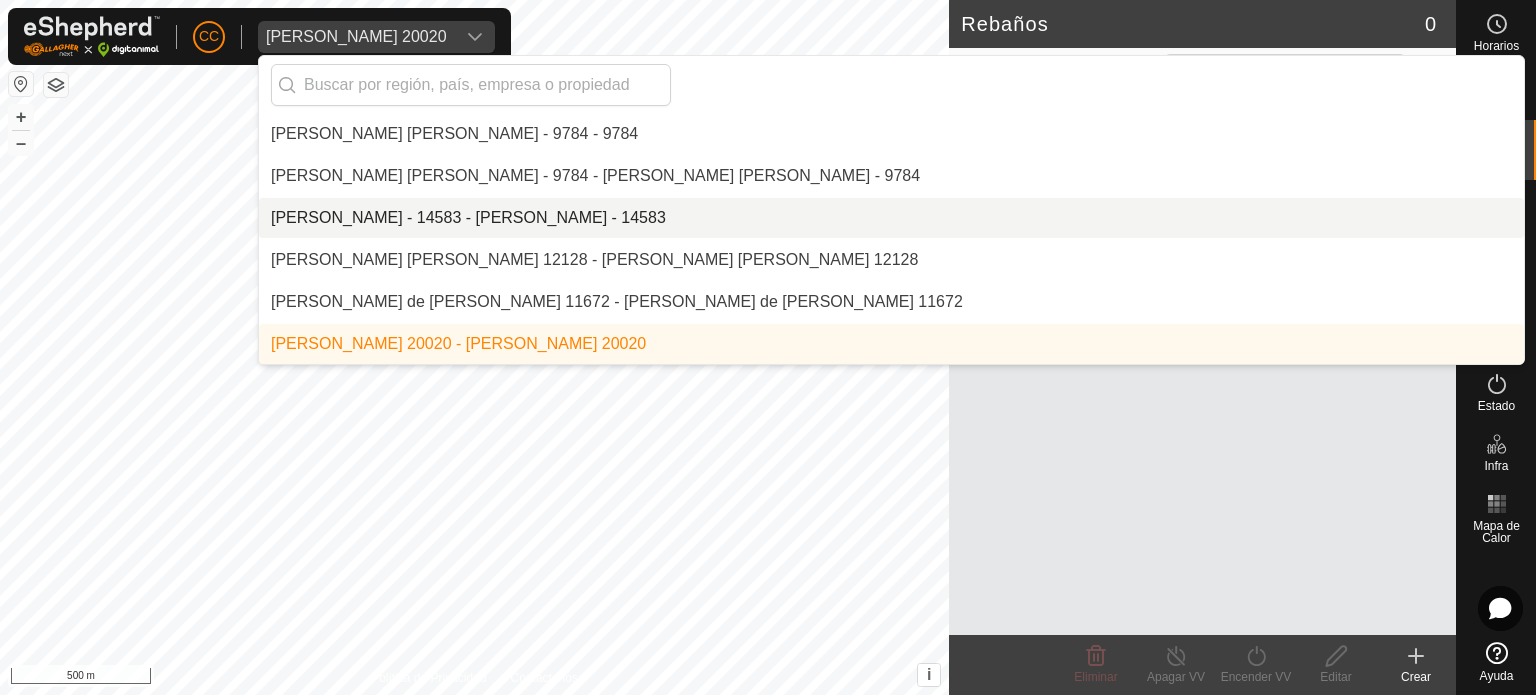 click on "Rebaño   [PERSON_NAME]   No hay rebaños todavía  crear uno  ahora." at bounding box center [1202, 369] 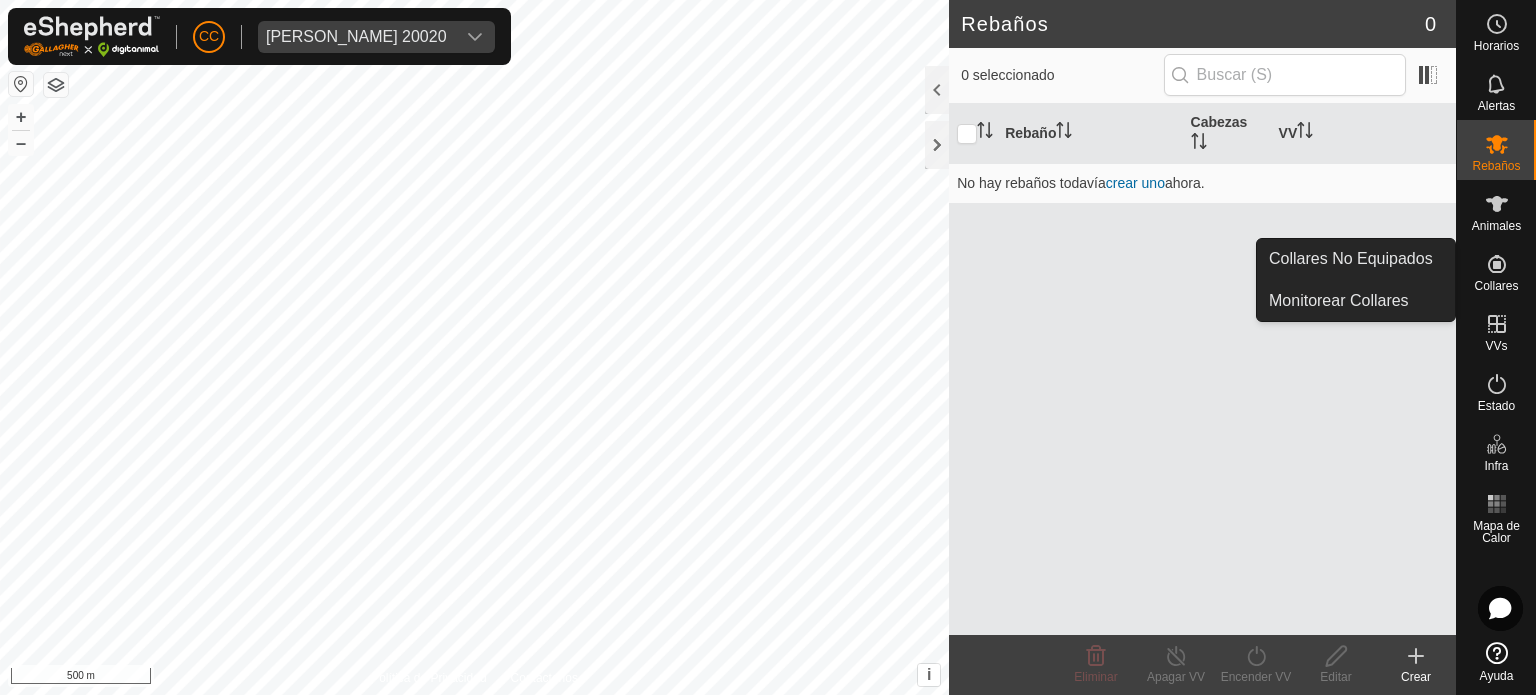 click on "Collares" at bounding box center (1496, 286) 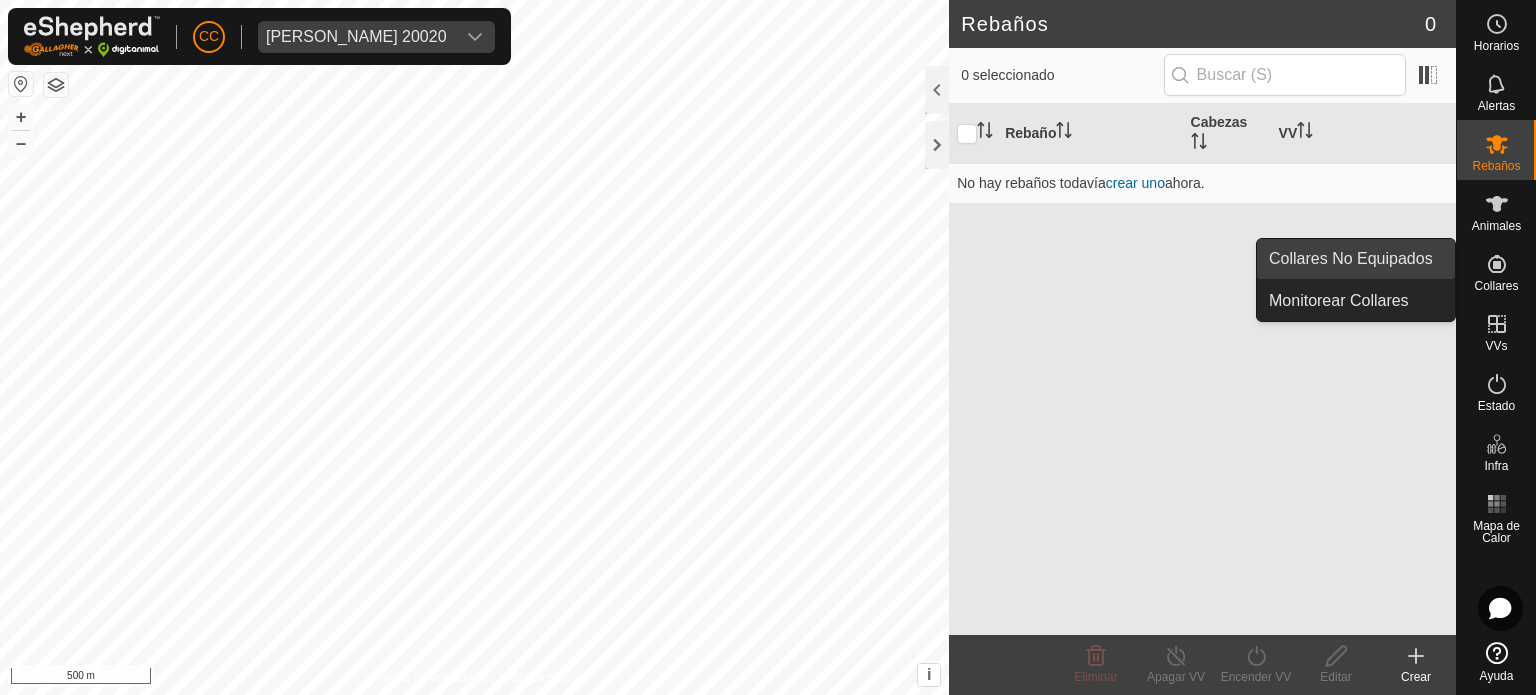 click on "Collares No Equipados" at bounding box center [1356, 259] 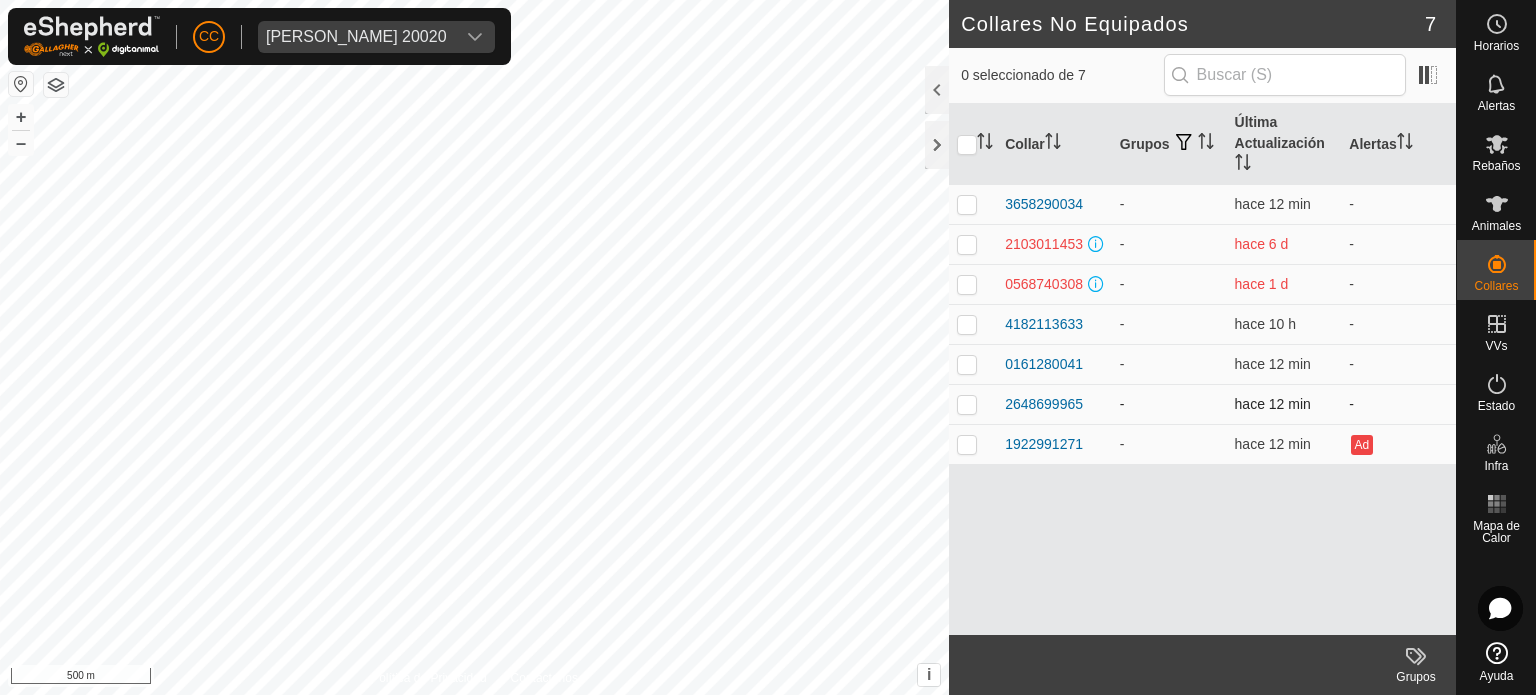 click on "-" at bounding box center [1398, 404] 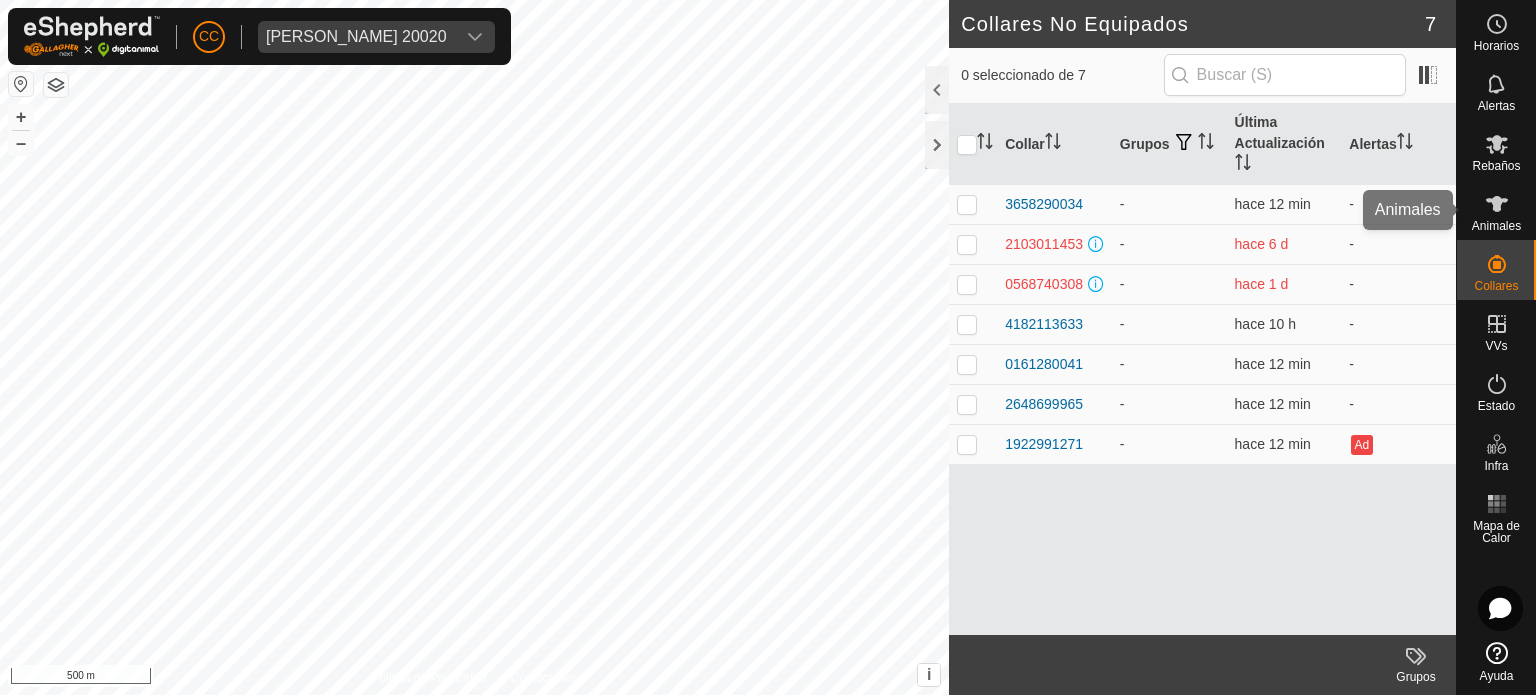 click 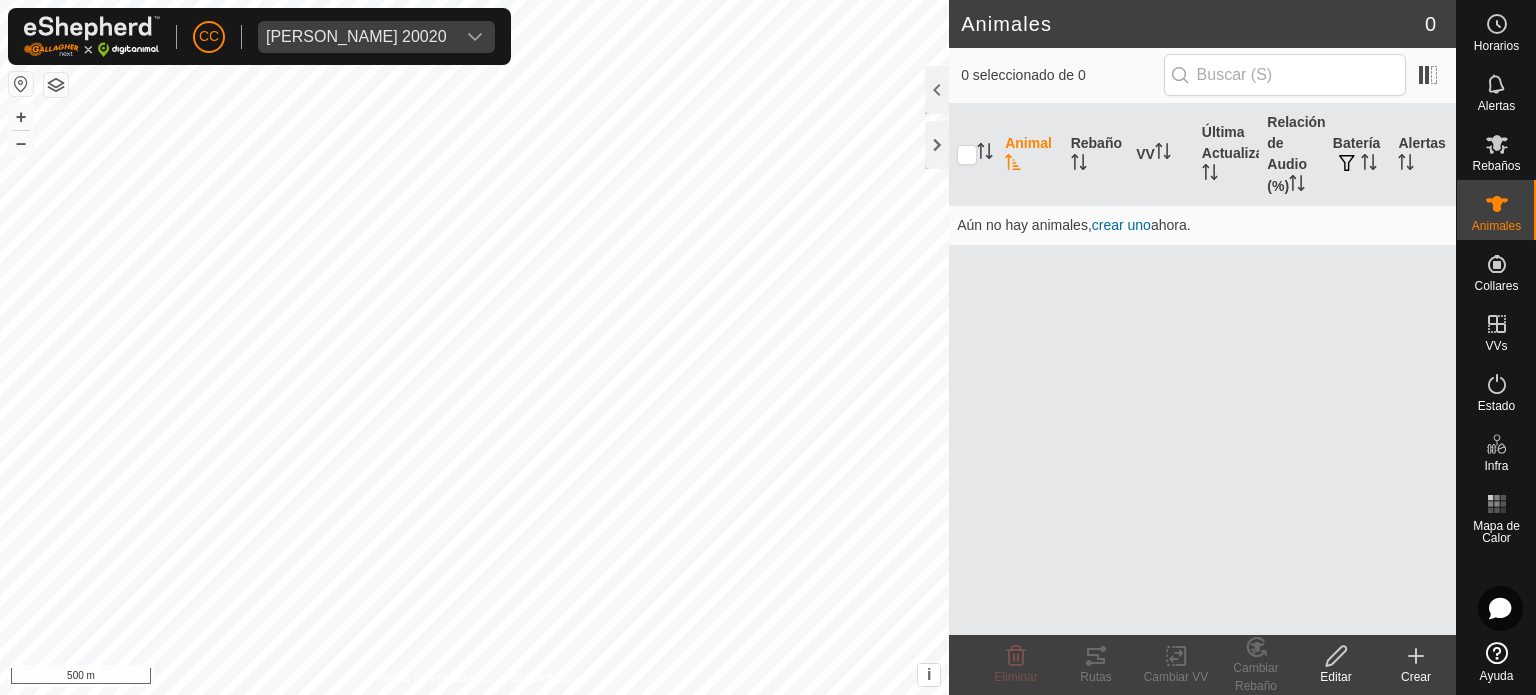click 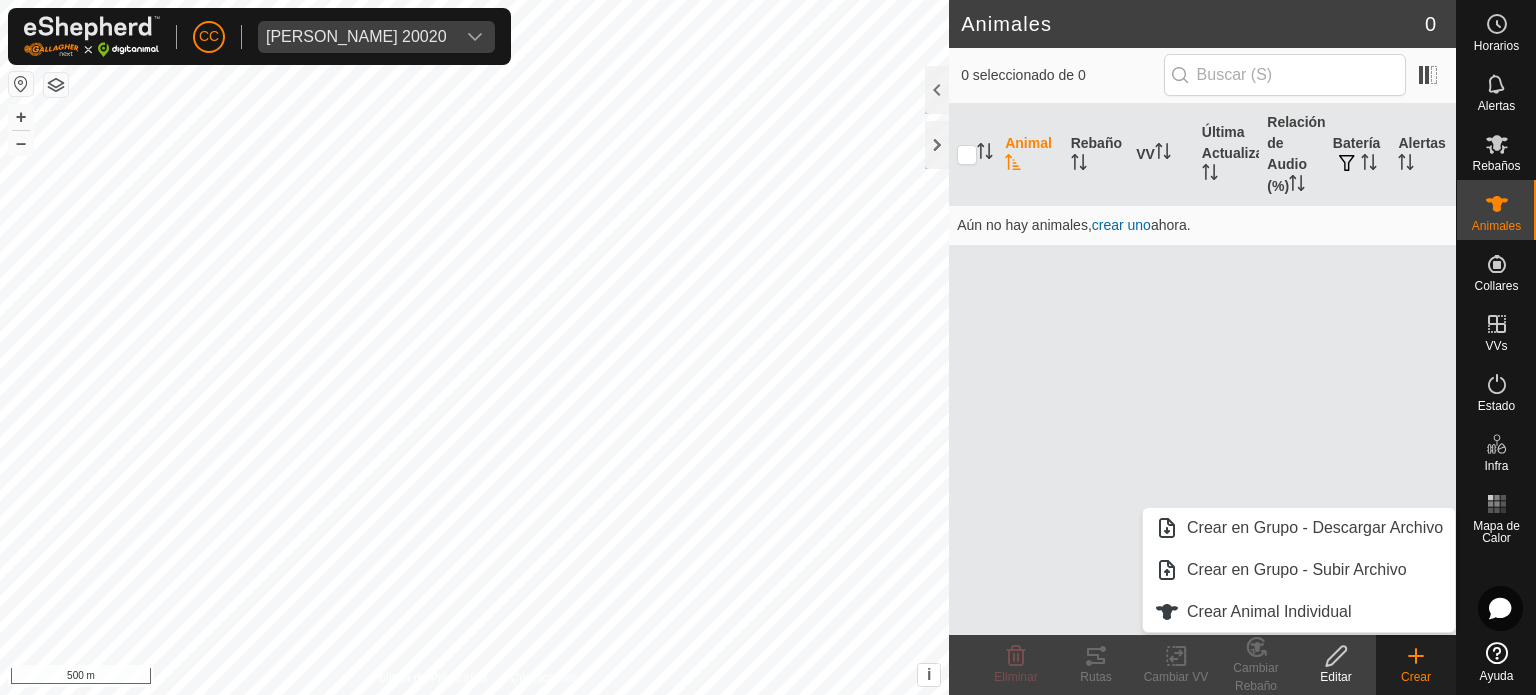 drag, startPoint x: 1255, startPoint y: 616, endPoint x: 1358, endPoint y: 405, distance: 234.79779 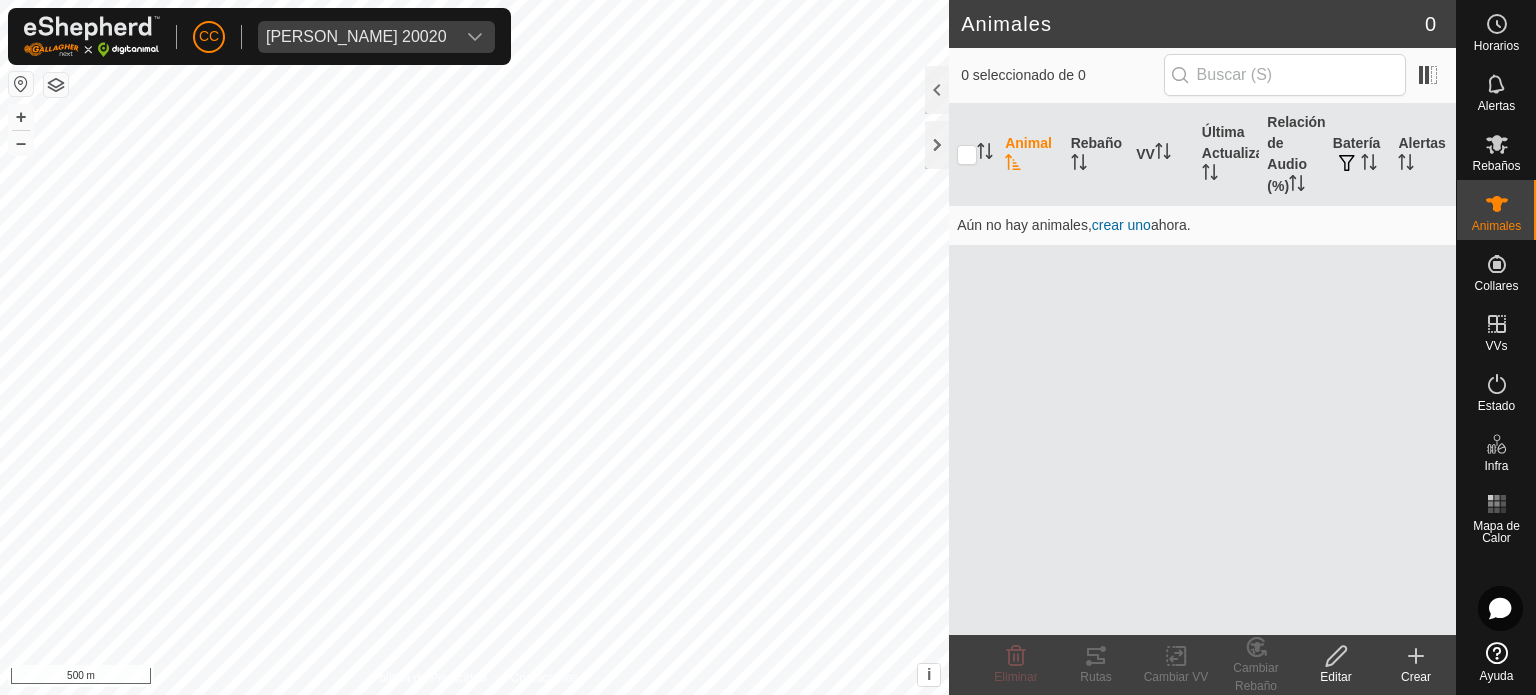 click 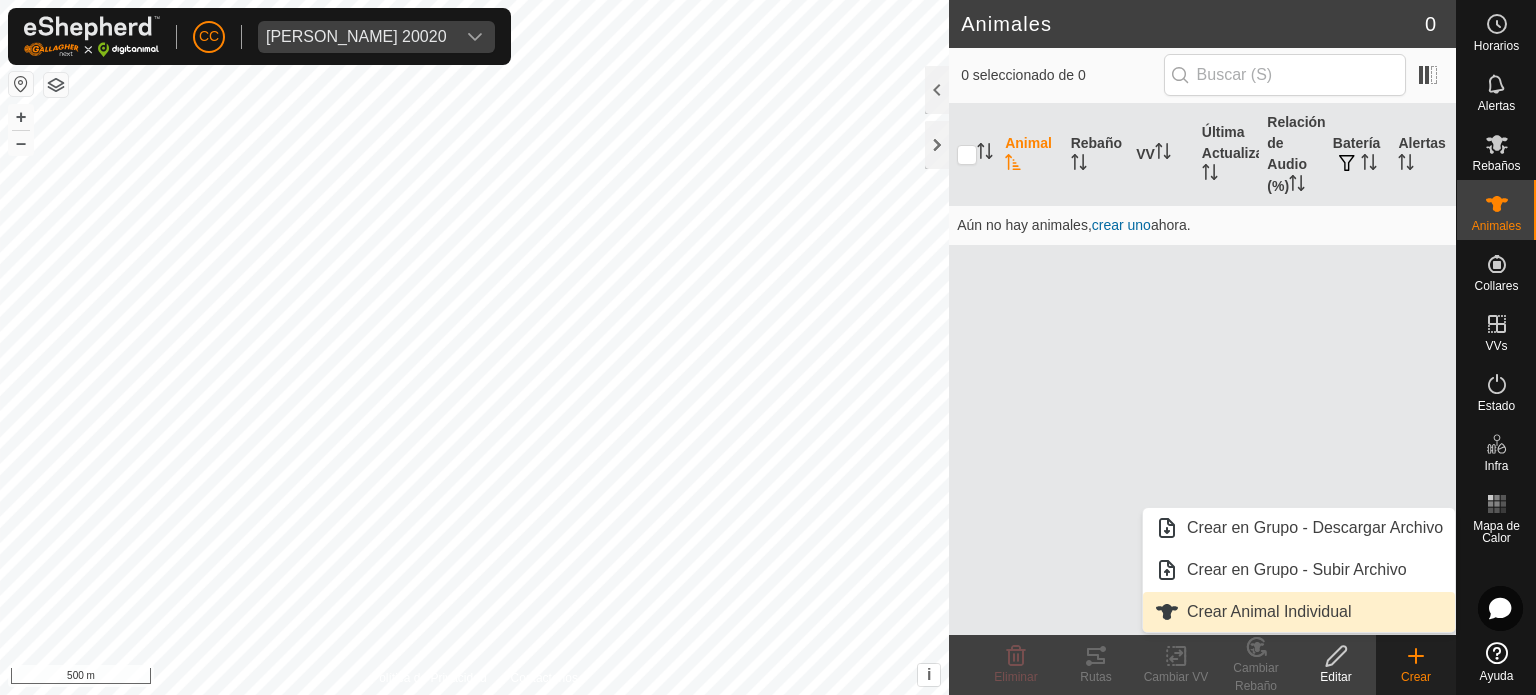 click on "Crear Animal Individual" at bounding box center (1299, 612) 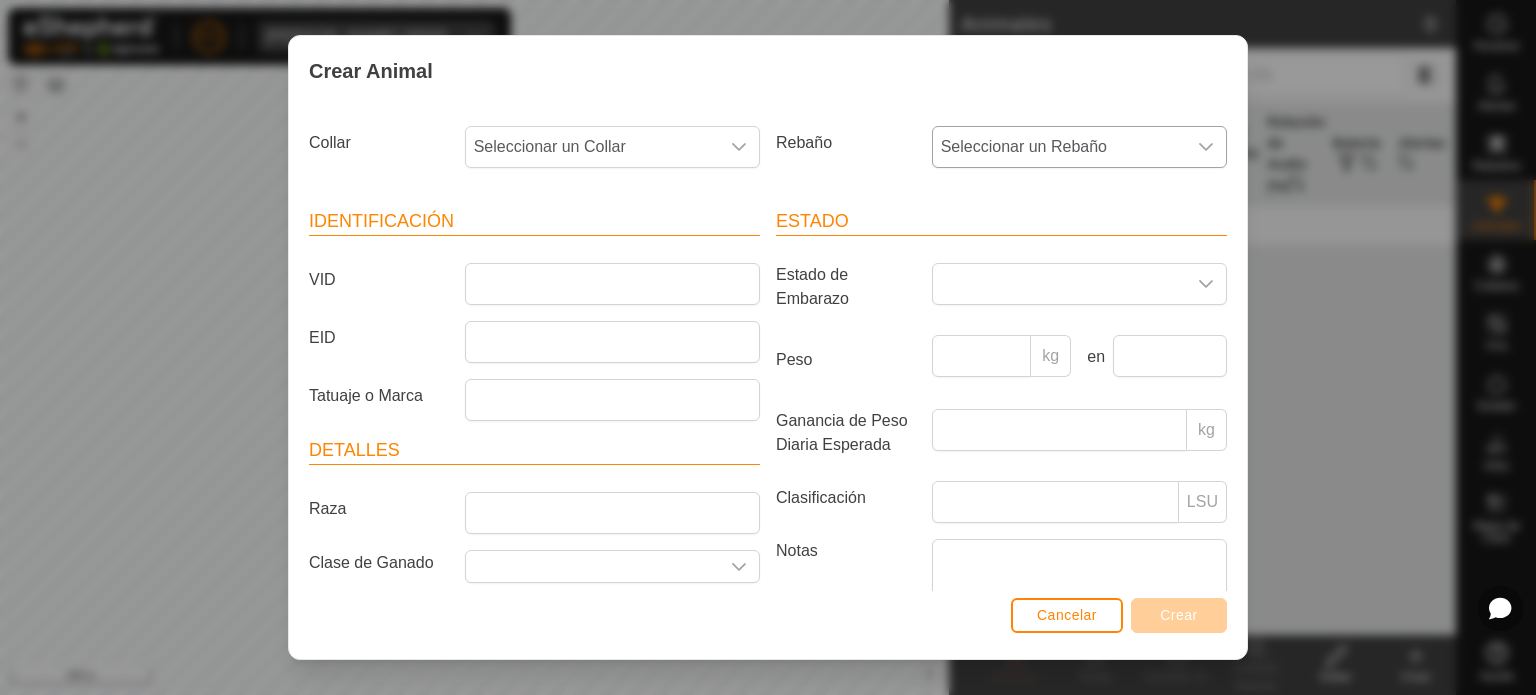 click 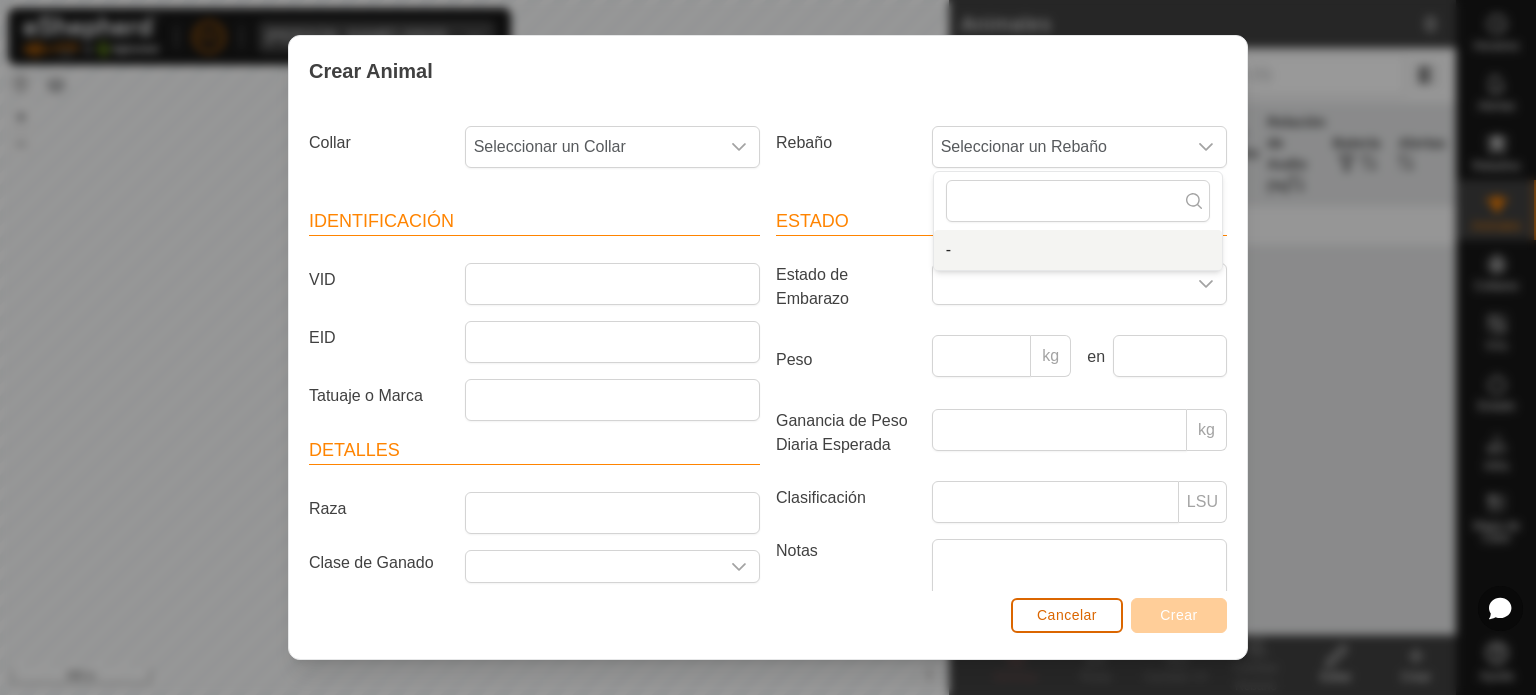 click on "Cancelar" at bounding box center (1067, 615) 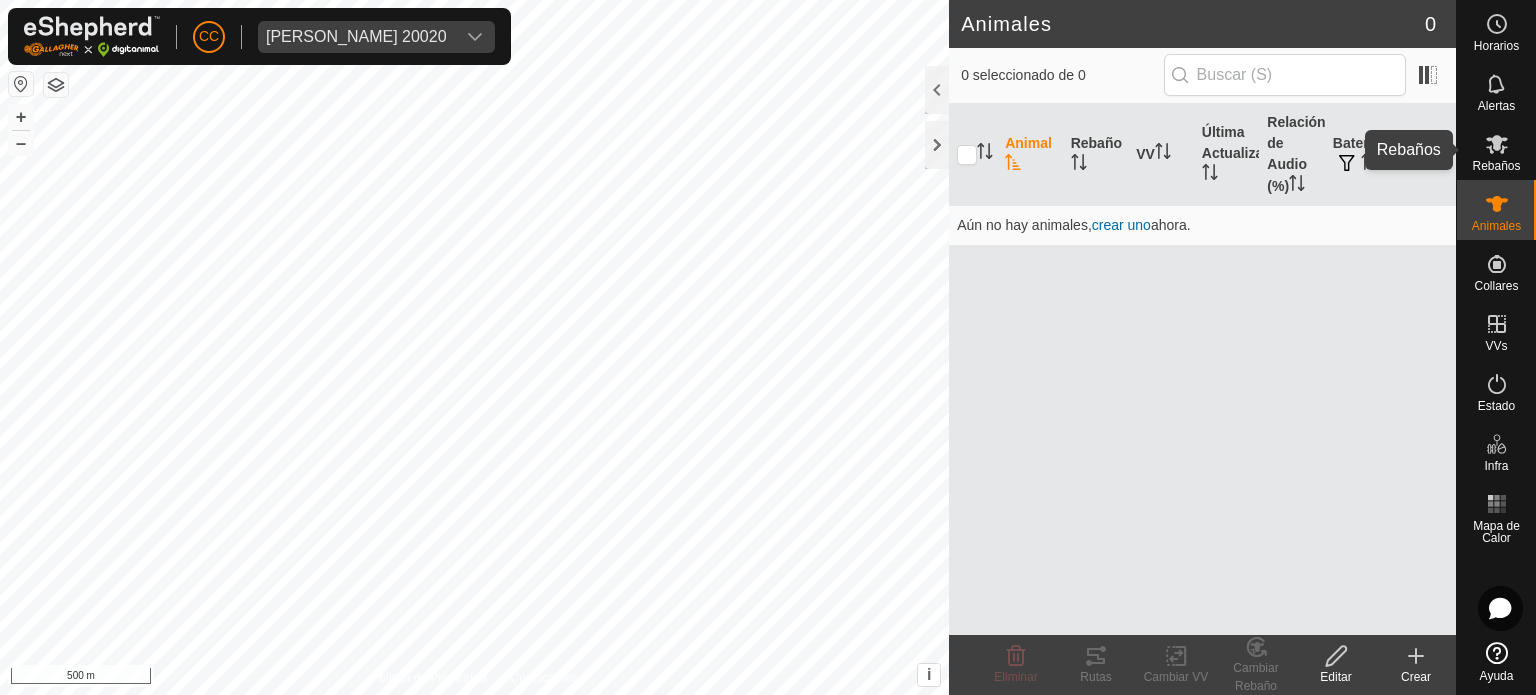click at bounding box center (1497, 144) 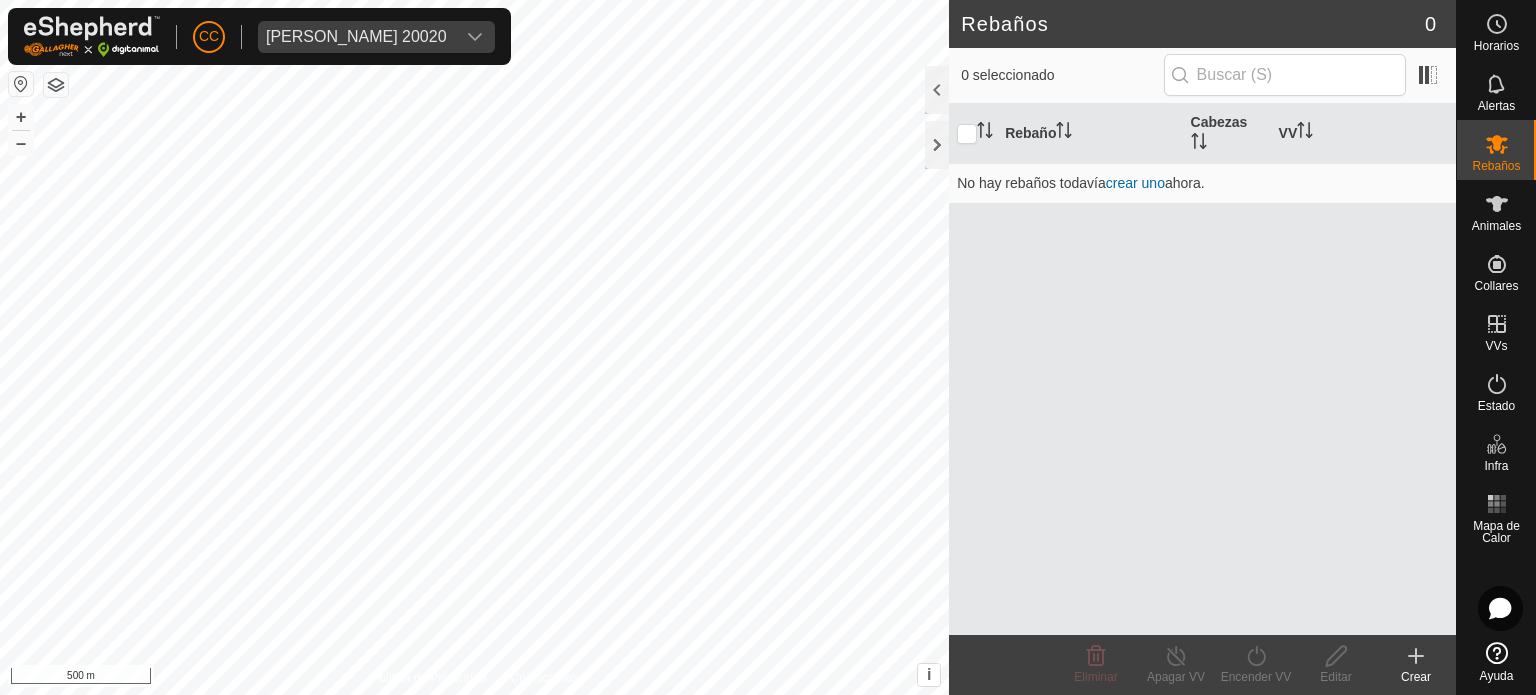 click at bounding box center [475, 37] 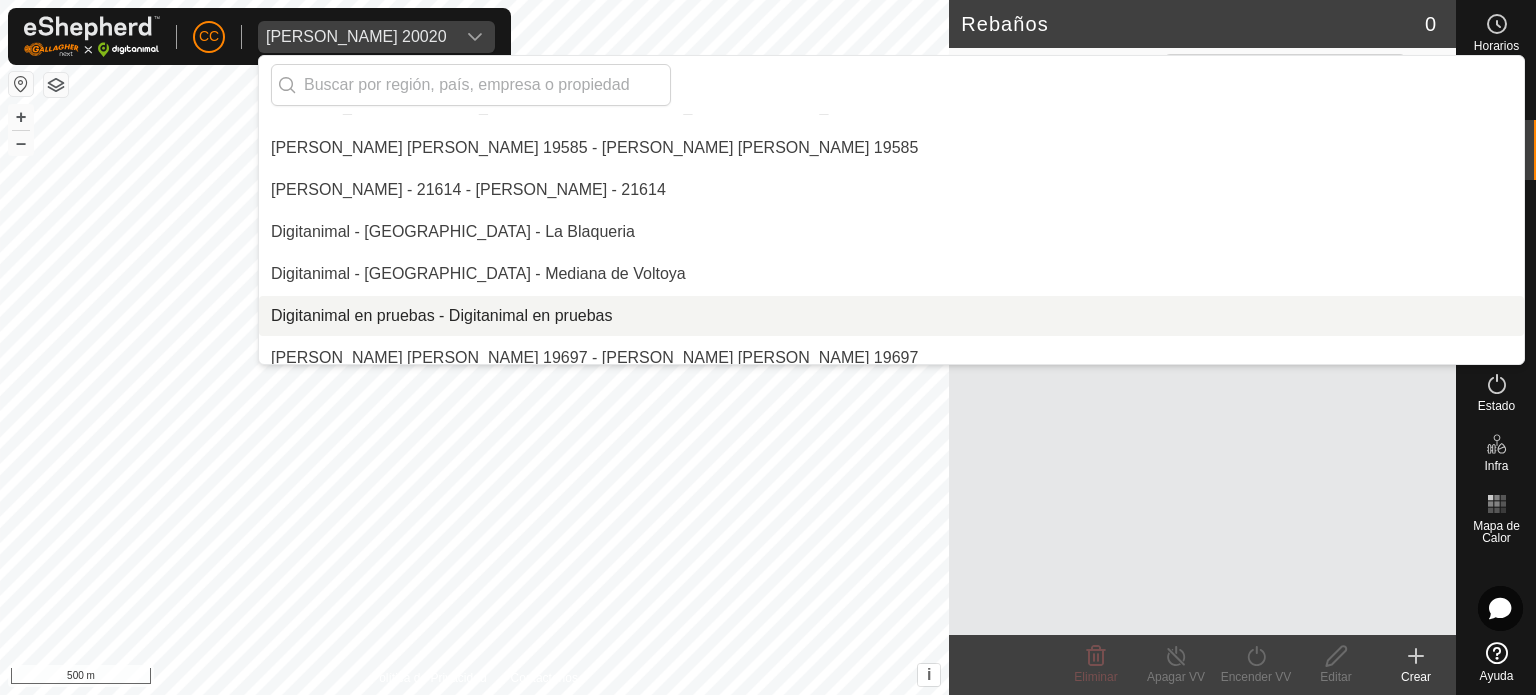 click on "Digitanimal en pruebas - Digitanimal en pruebas" at bounding box center (891, 316) 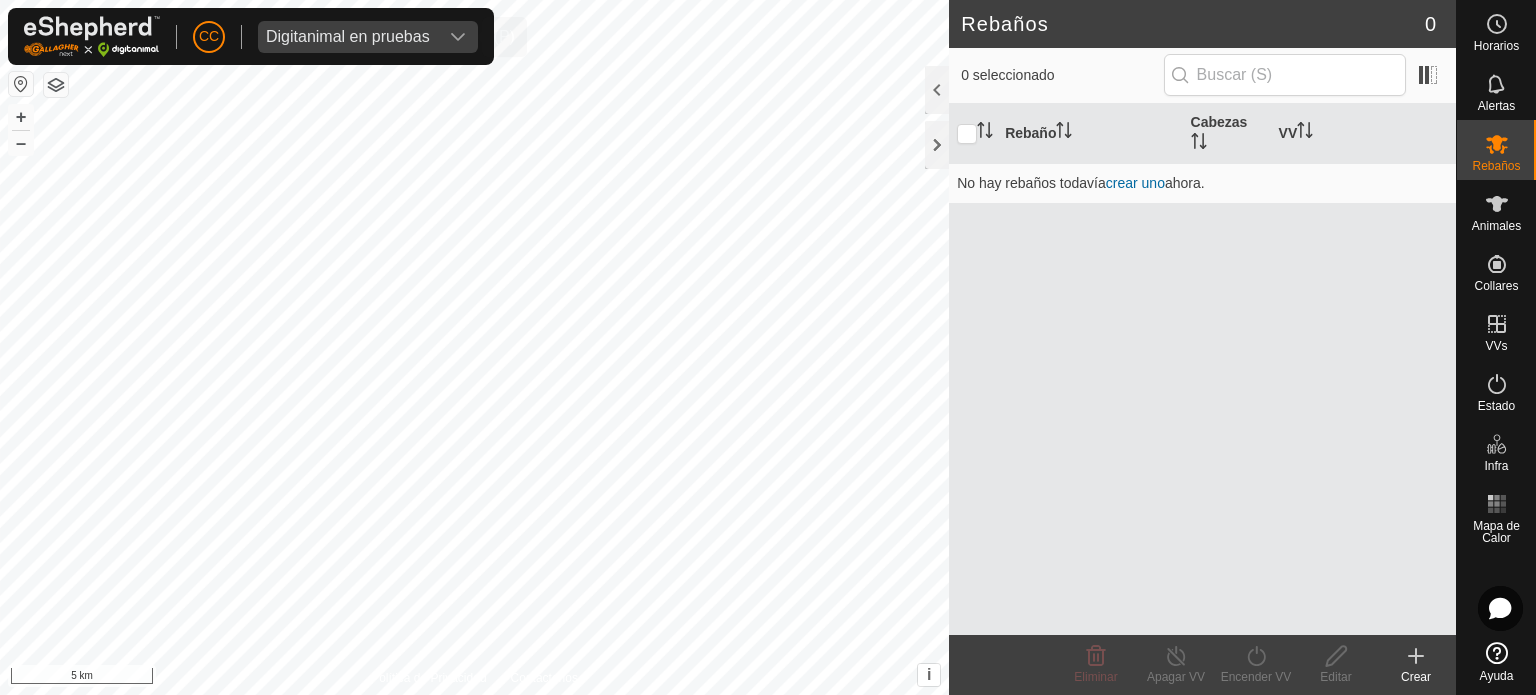 scroll, scrollTop: 3150, scrollLeft: 0, axis: vertical 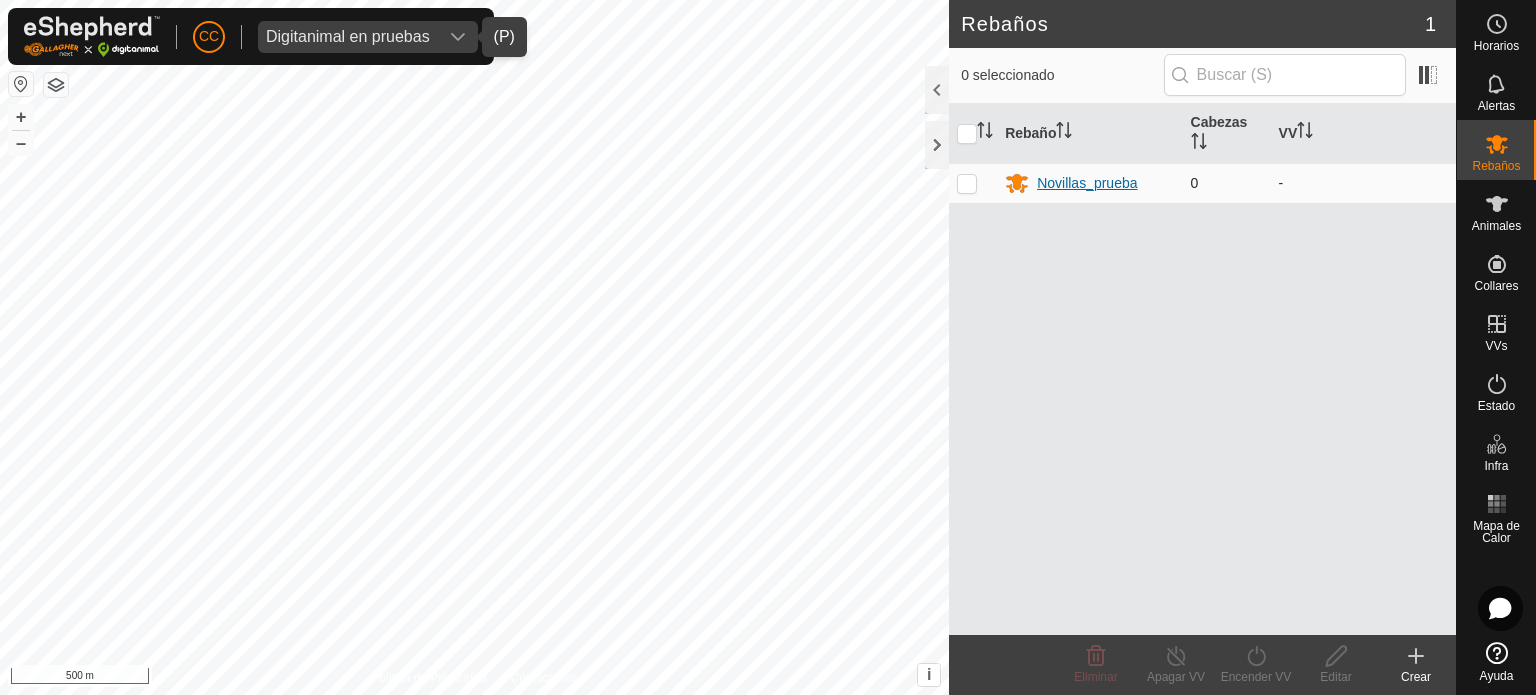click on "Novillas_prueba" at bounding box center (1087, 183) 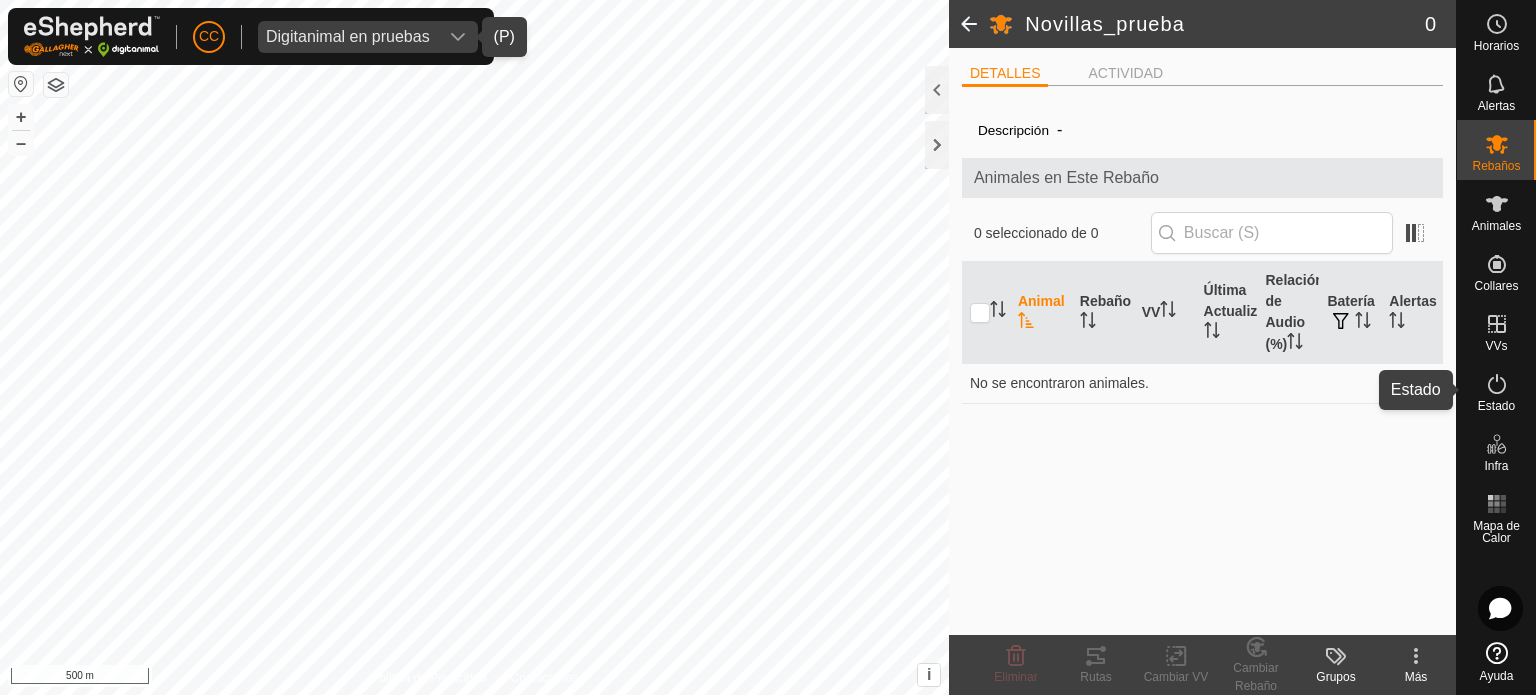 click on "Estado" at bounding box center [1496, 406] 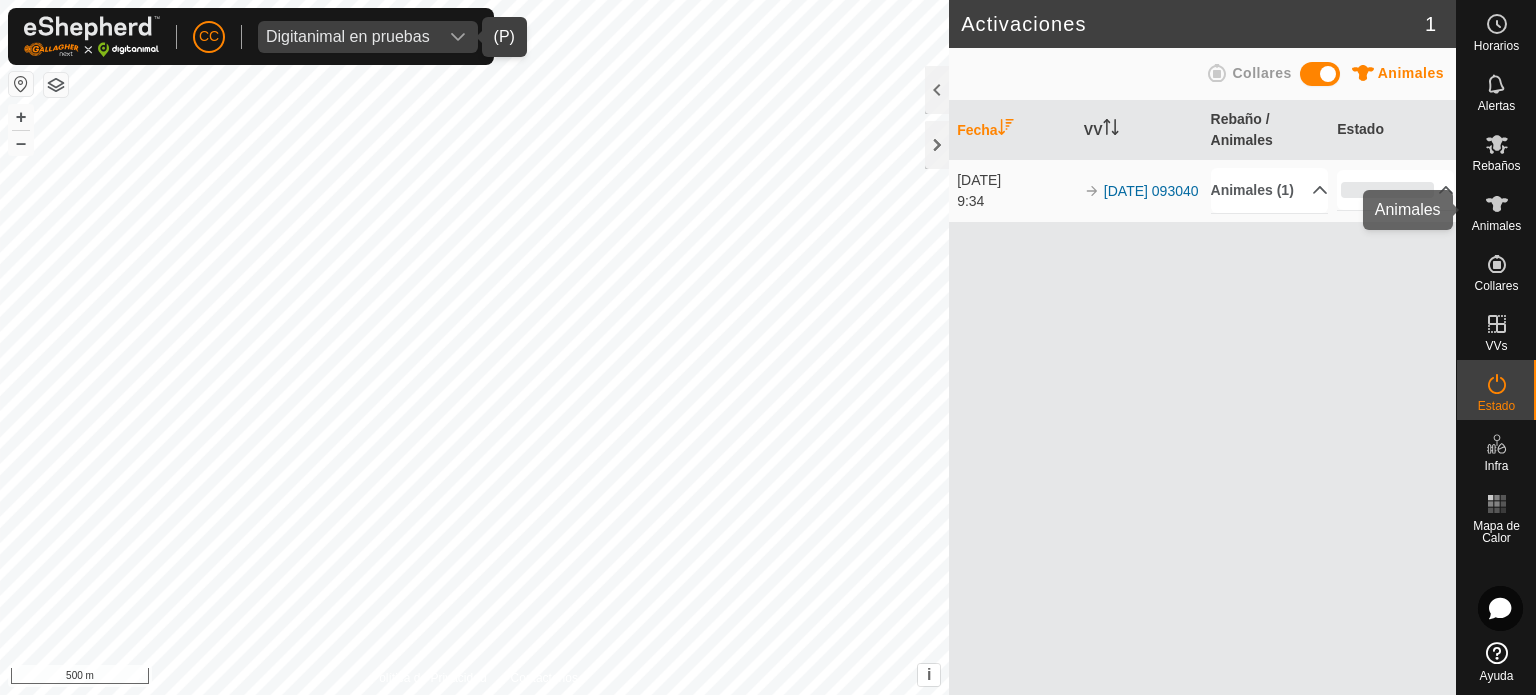 scroll, scrollTop: 0, scrollLeft: 0, axis: both 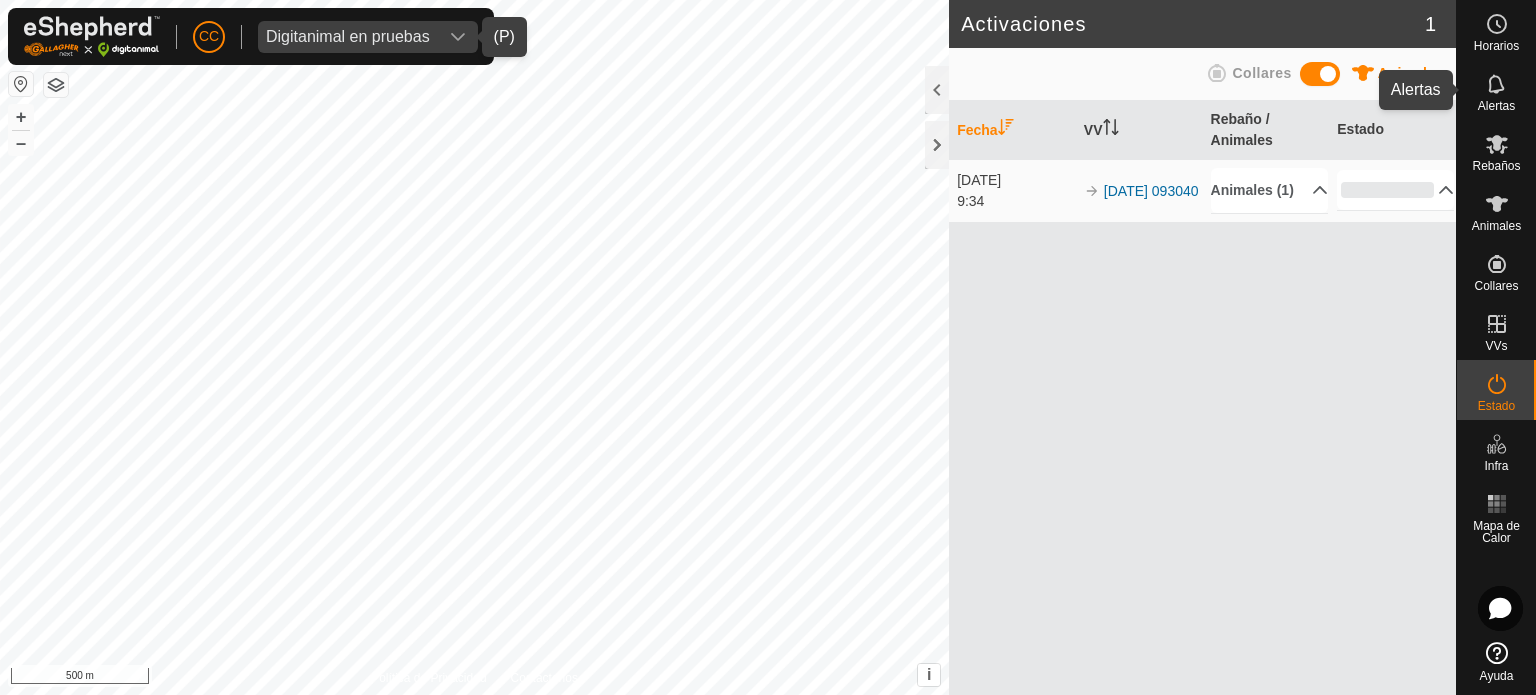 click on "Alertas" at bounding box center [1496, 106] 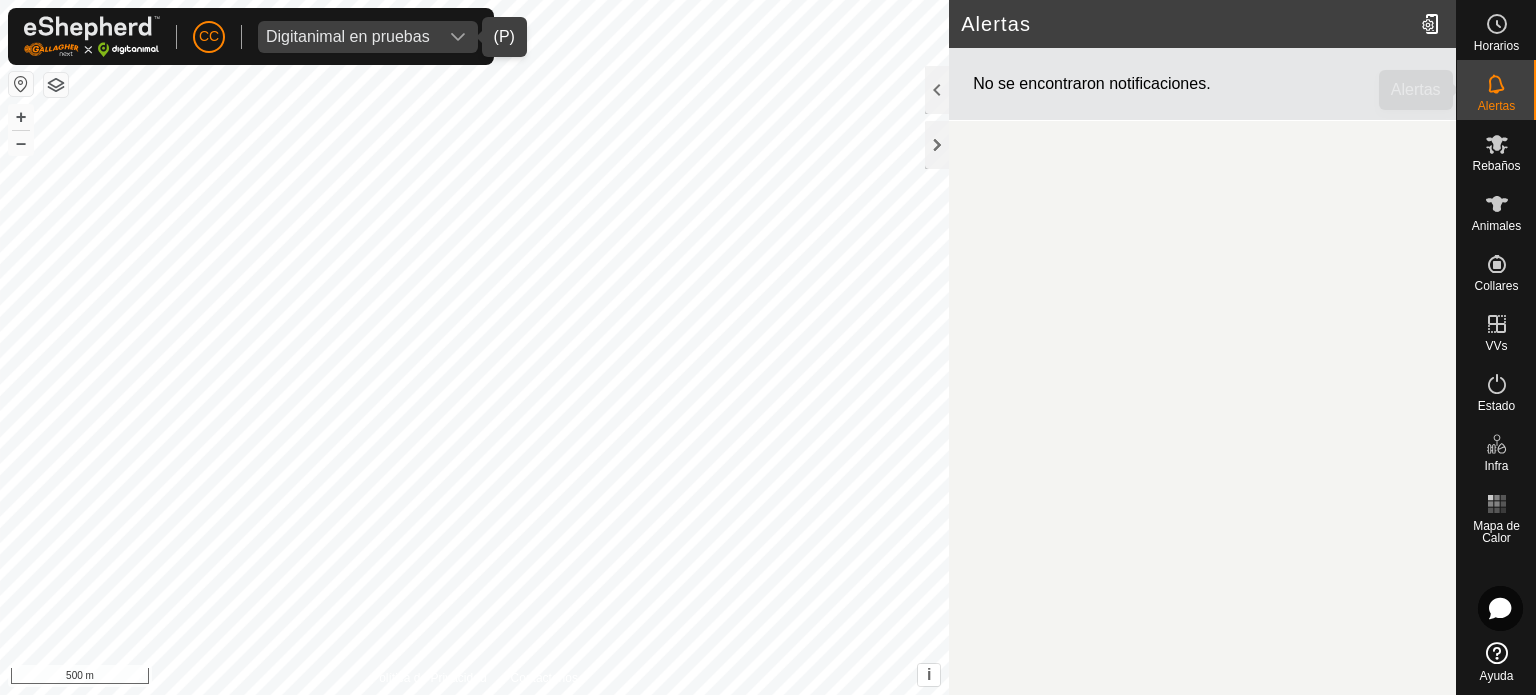 click 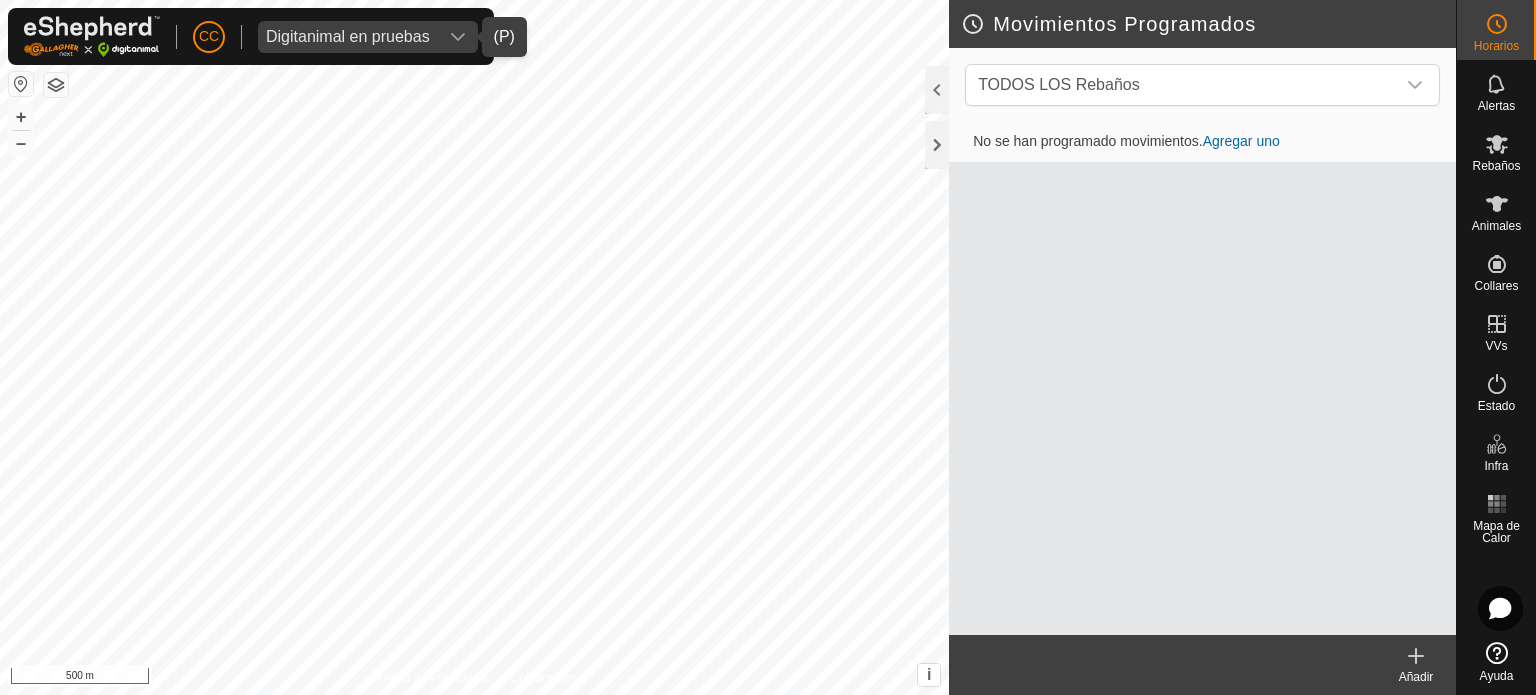 click on "Alertas" at bounding box center [1496, 106] 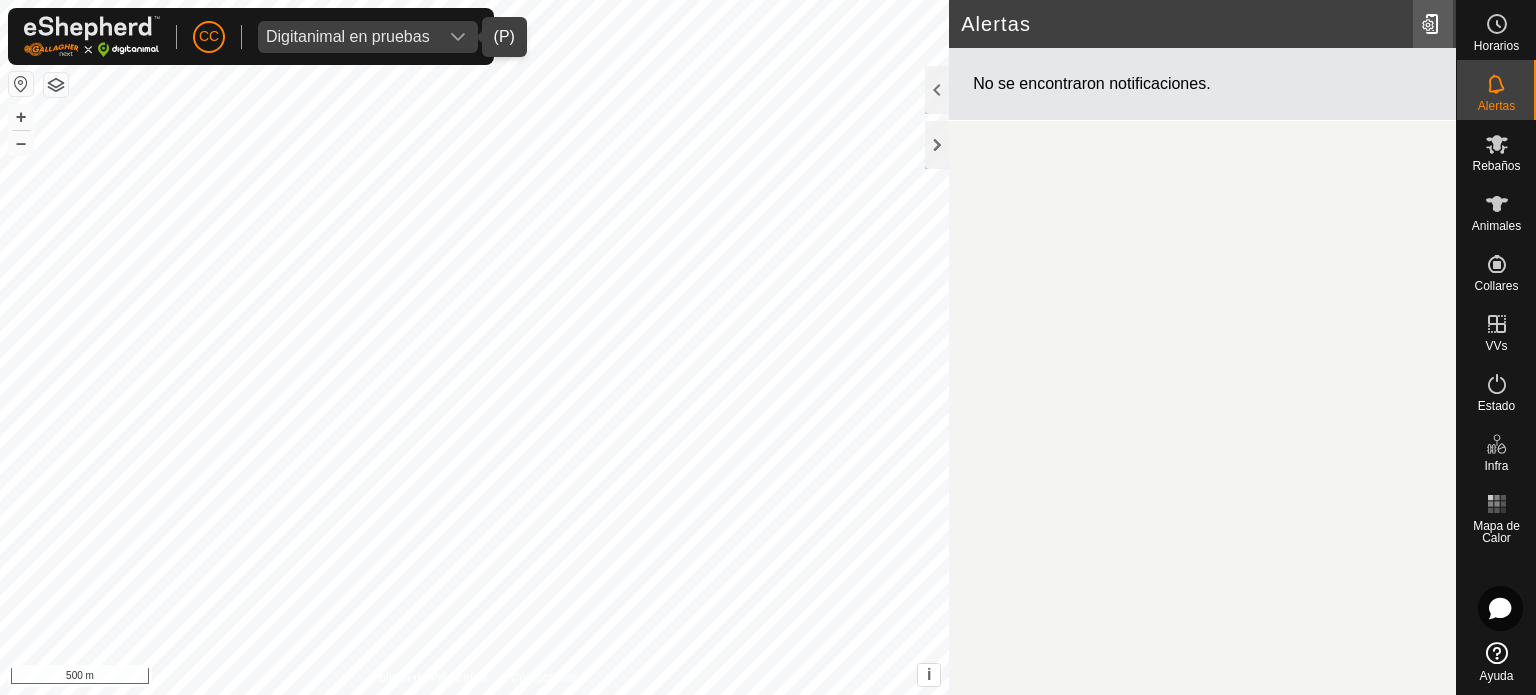 click 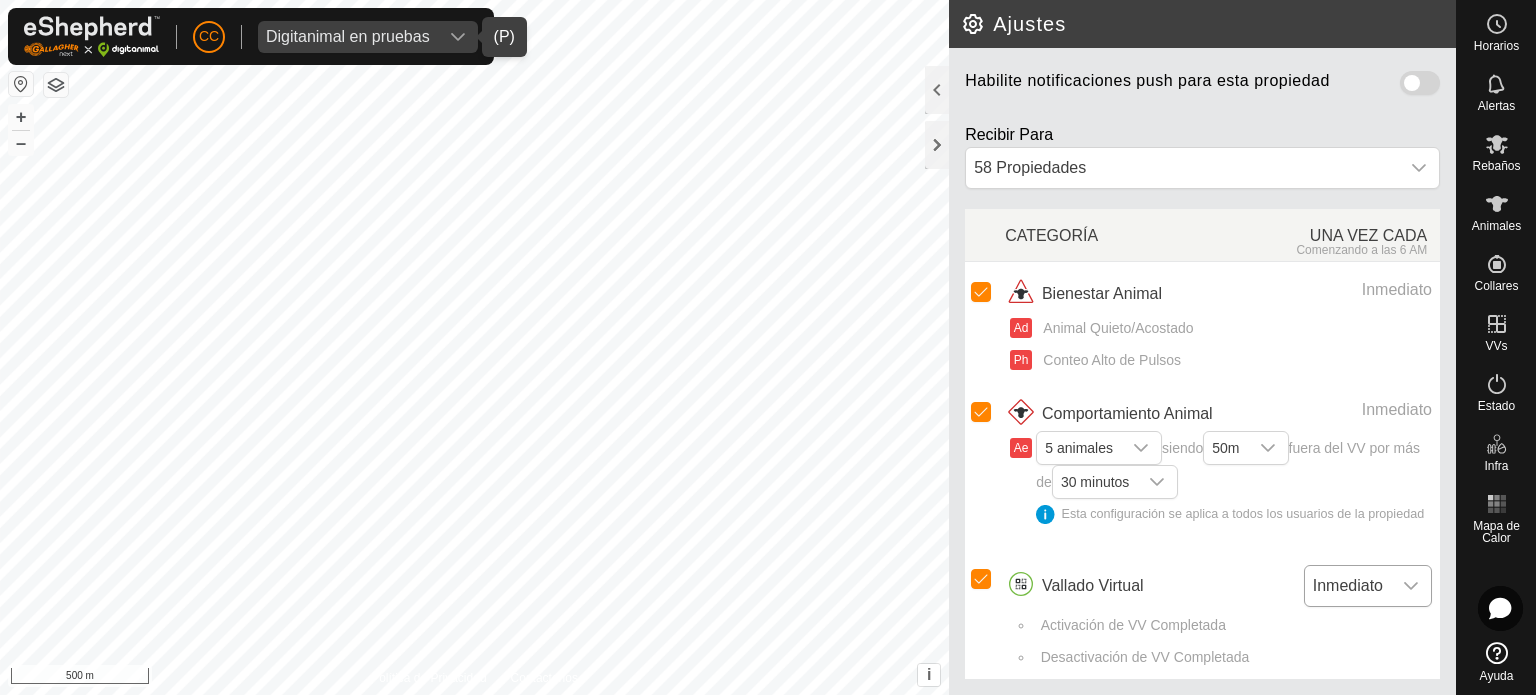scroll, scrollTop: 0, scrollLeft: 0, axis: both 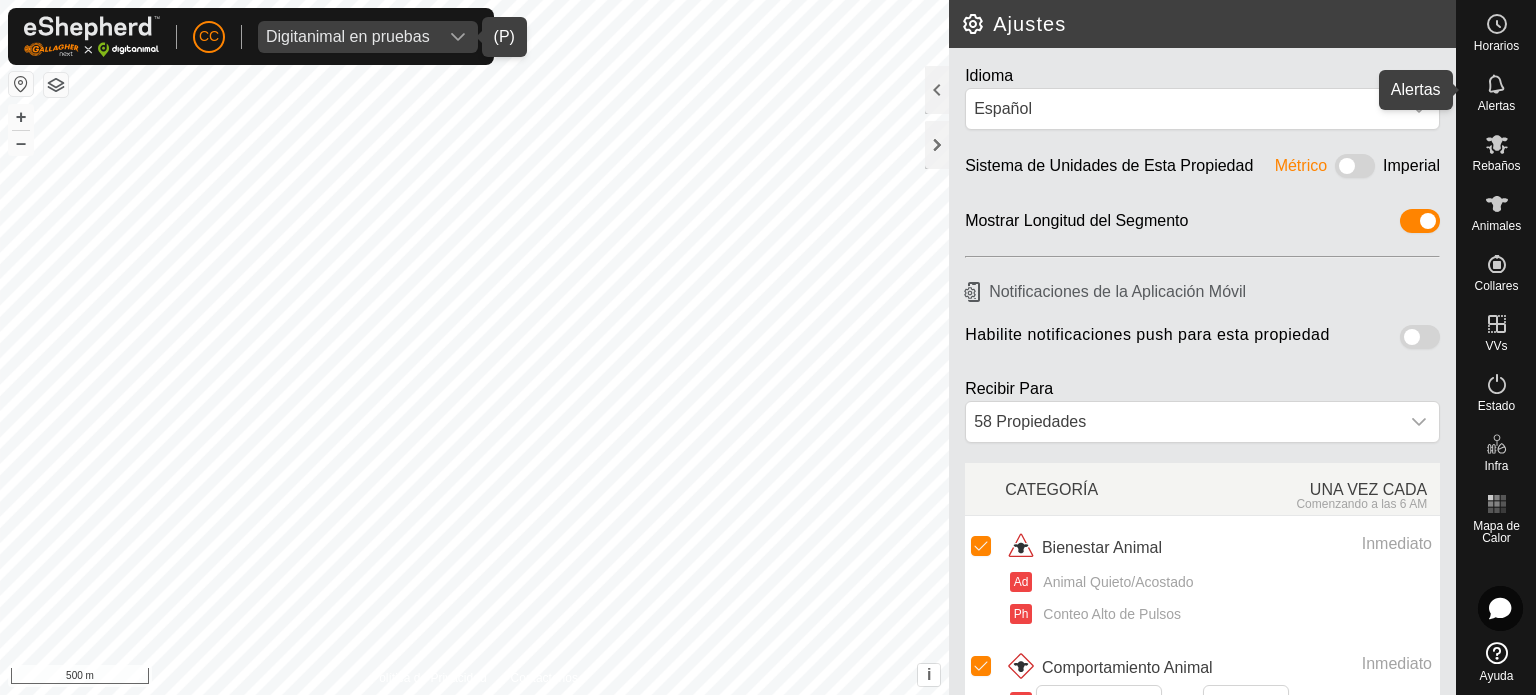 click on "Alertas" at bounding box center (1496, 106) 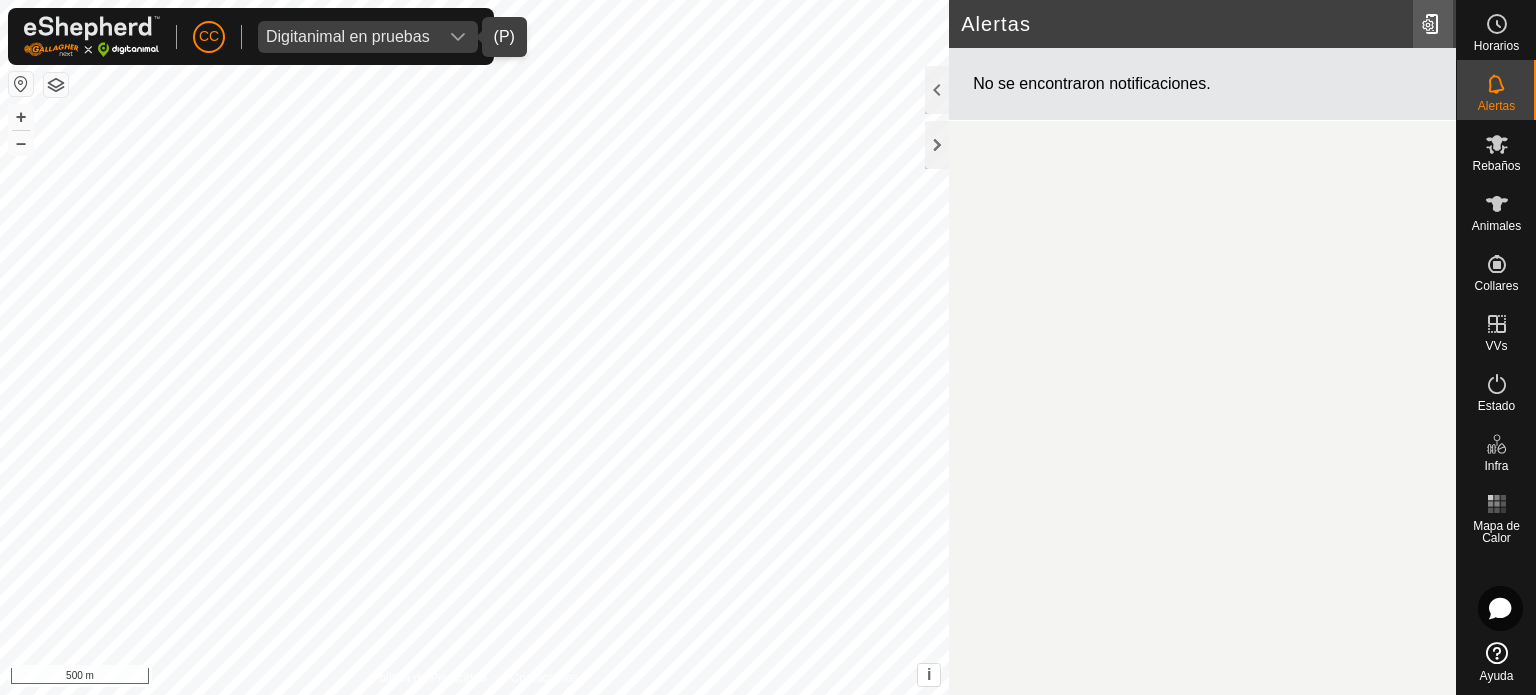 click 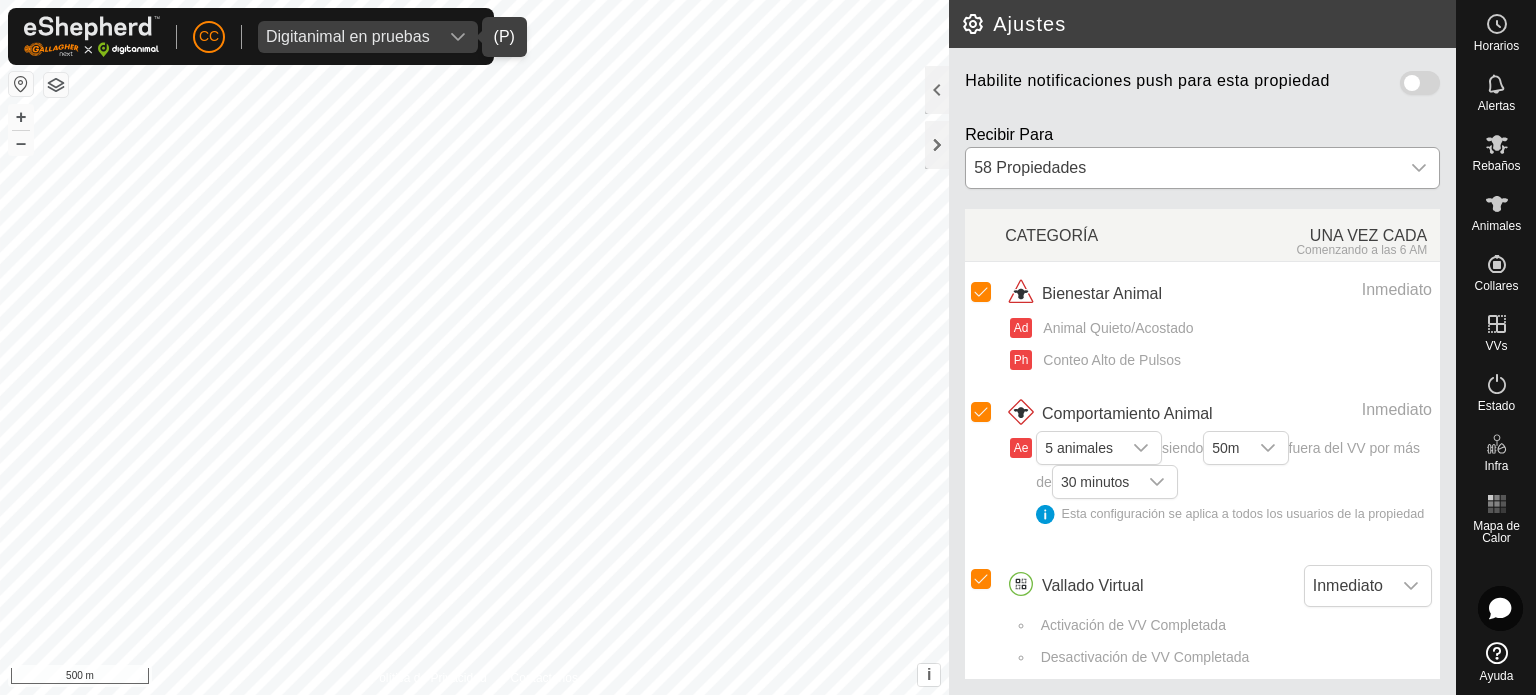 scroll, scrollTop: 0, scrollLeft: 0, axis: both 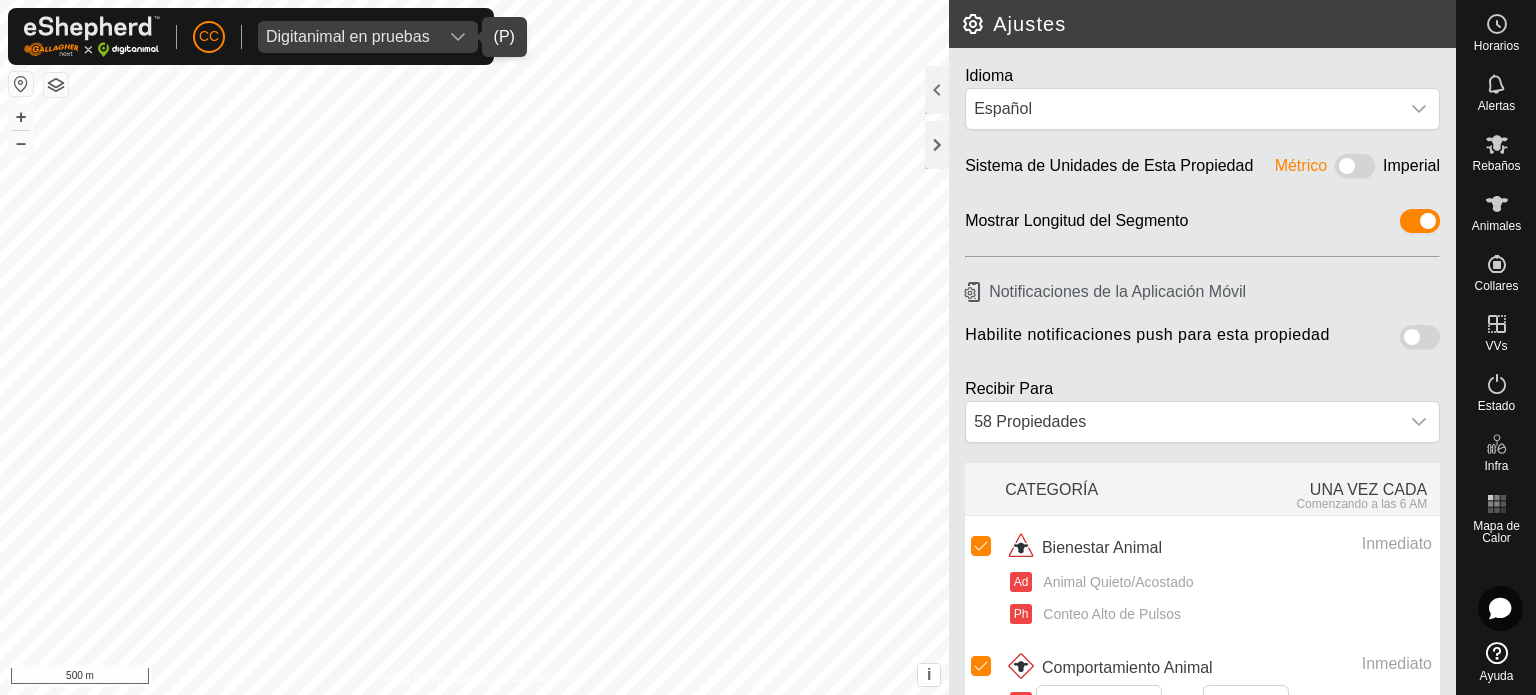 click on "Mapa de Calor" at bounding box center (1496, 516) 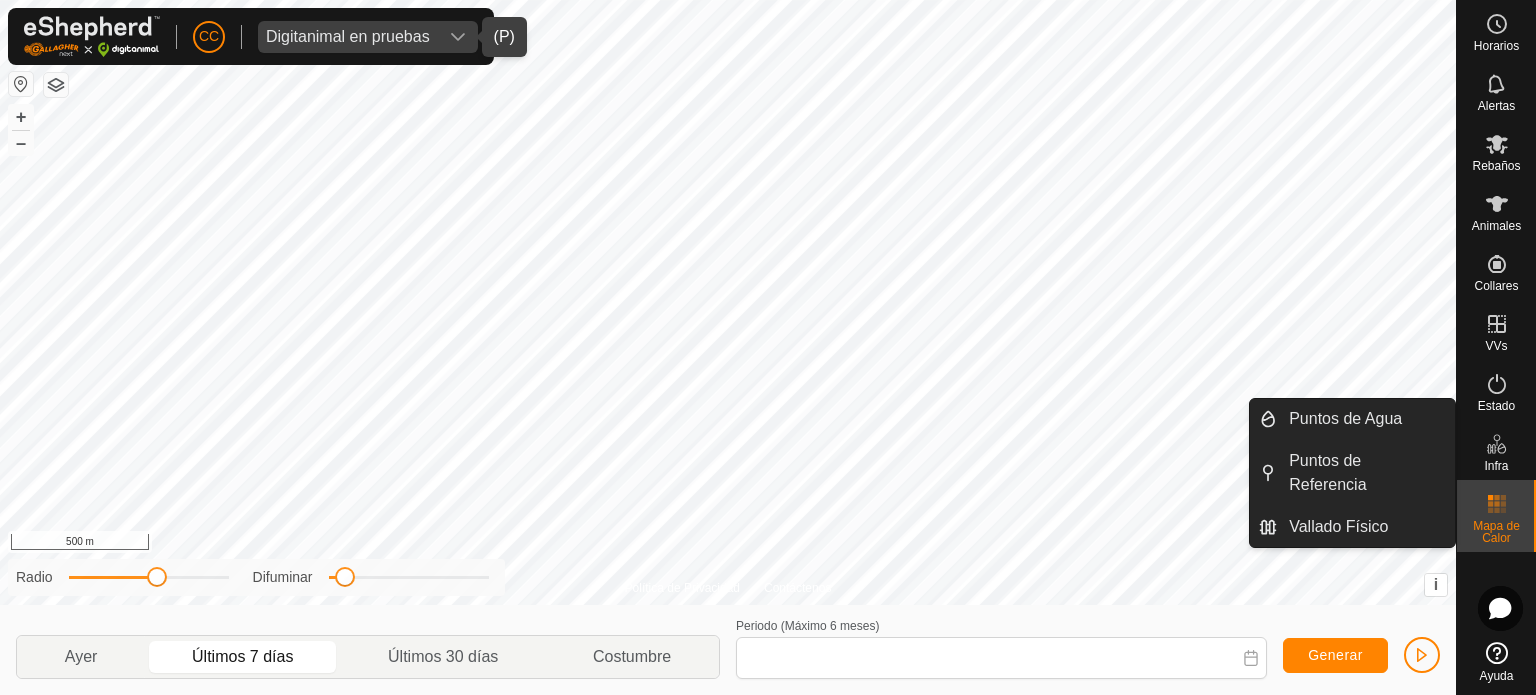 type on "[DATE] - [DATE]" 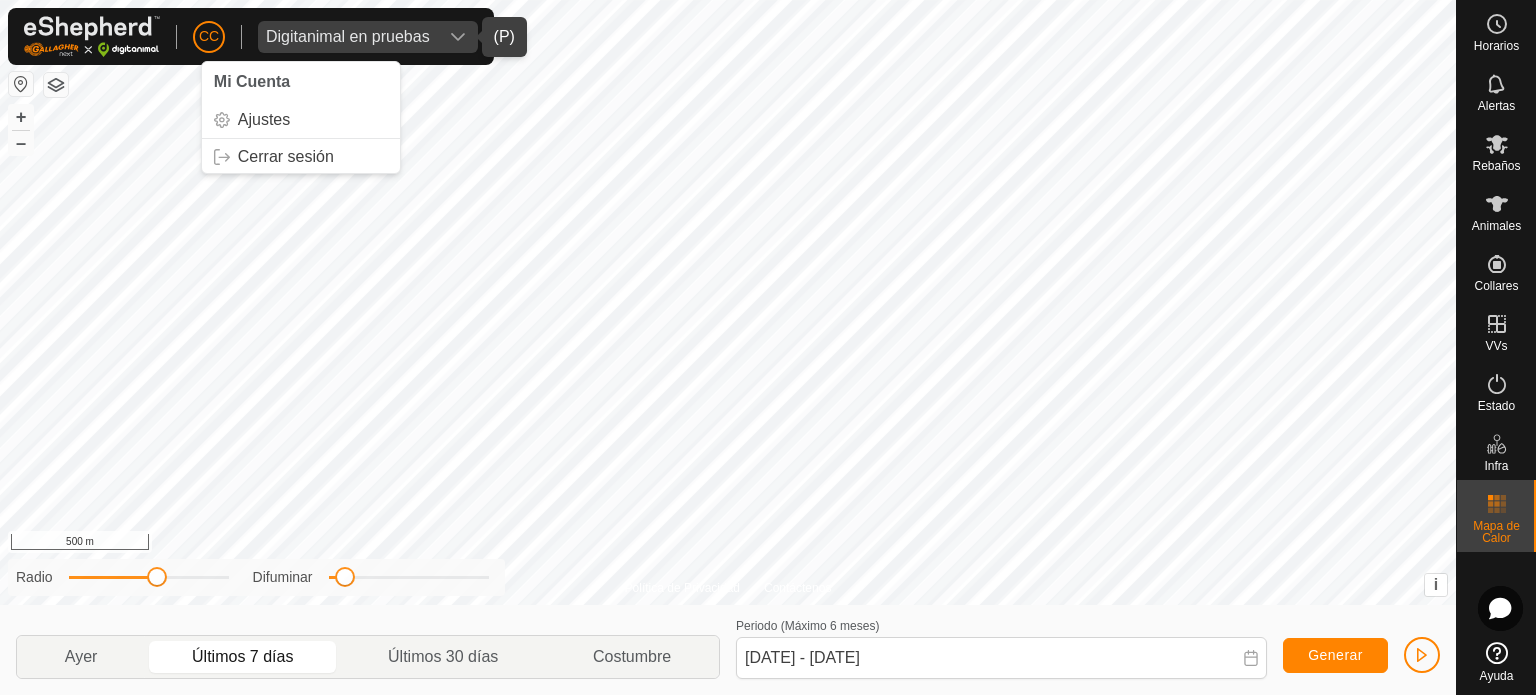 click at bounding box center [21, 84] 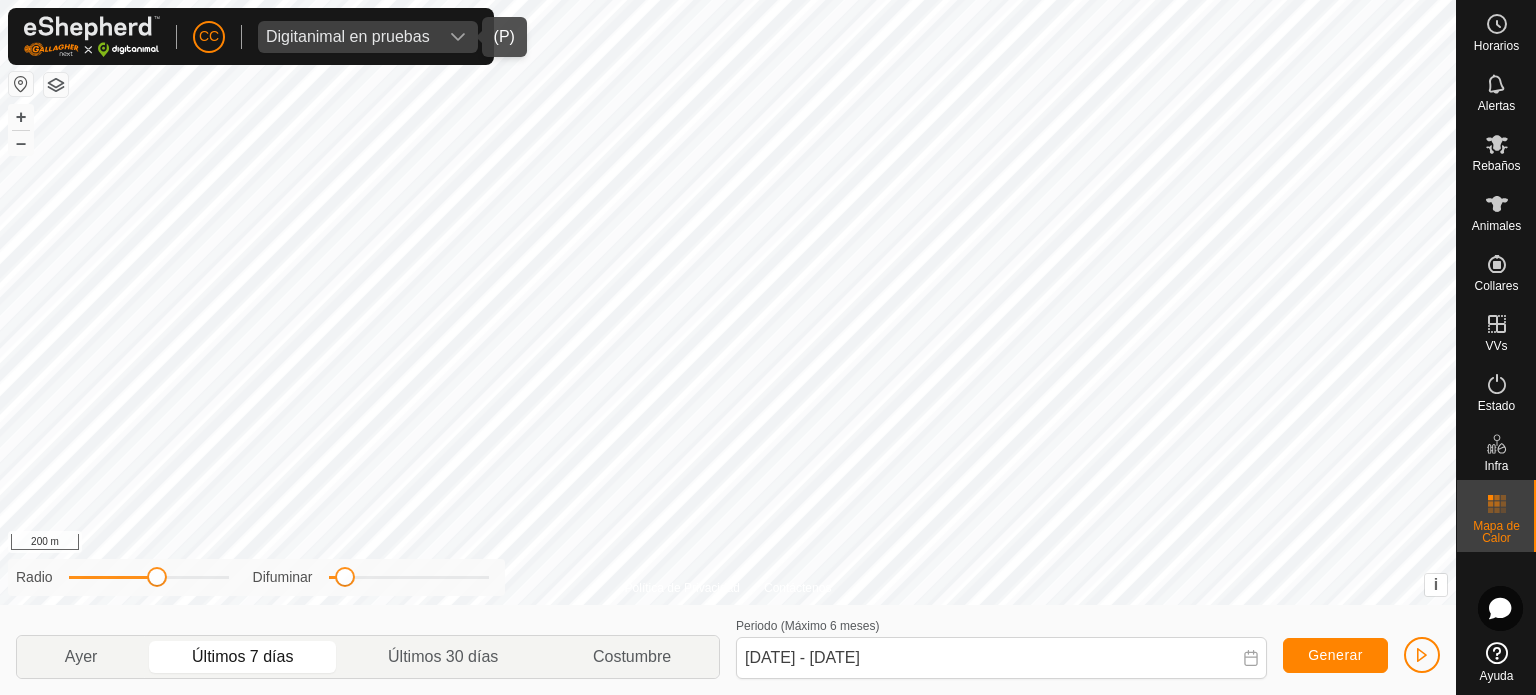click at bounding box center [458, 37] 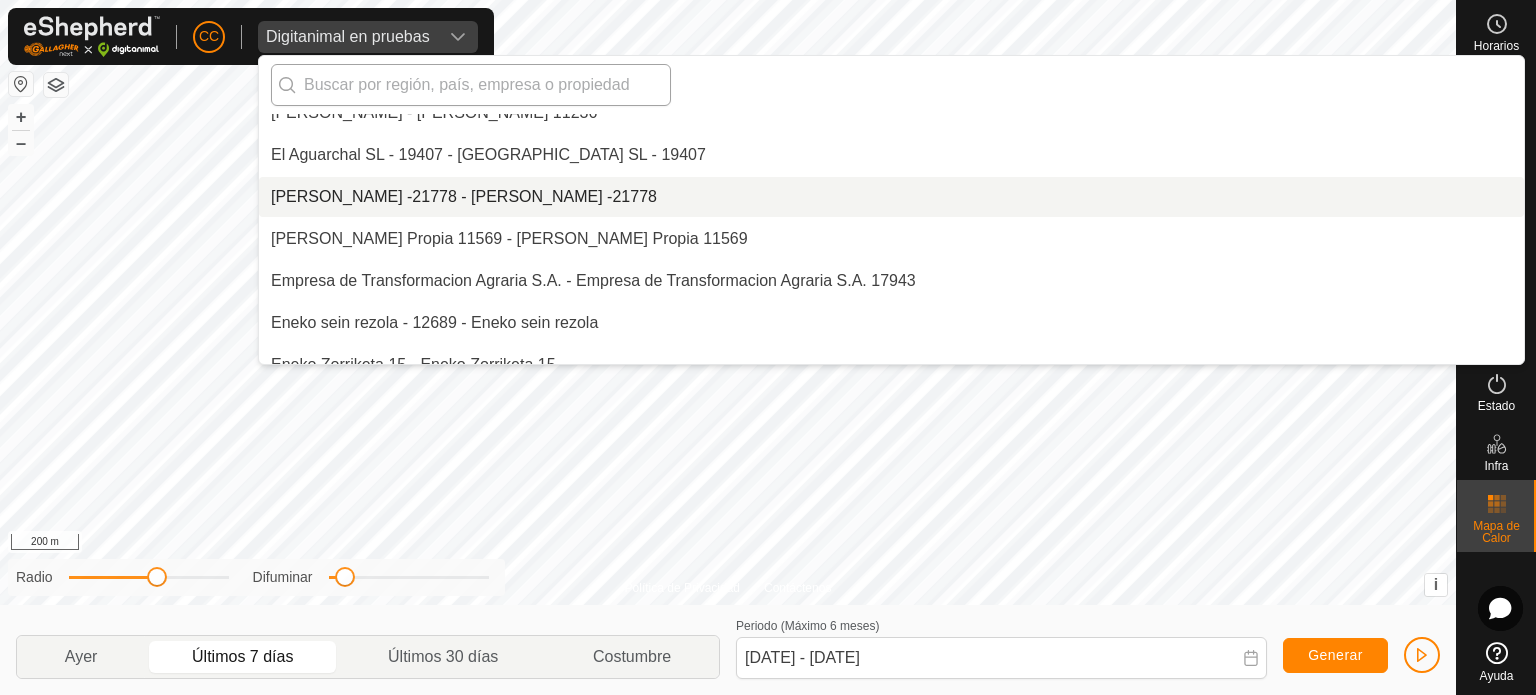 scroll, scrollTop: 3677, scrollLeft: 0, axis: vertical 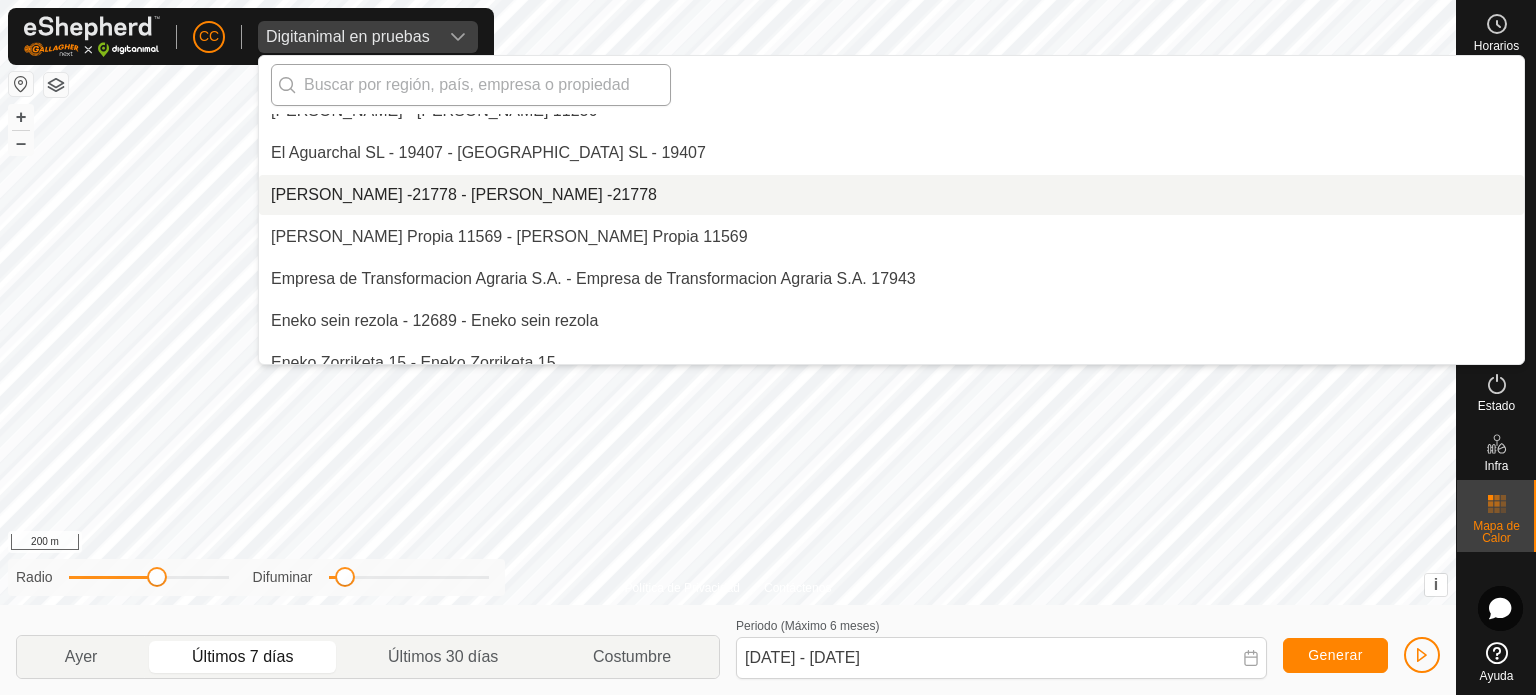 click at bounding box center [471, 85] 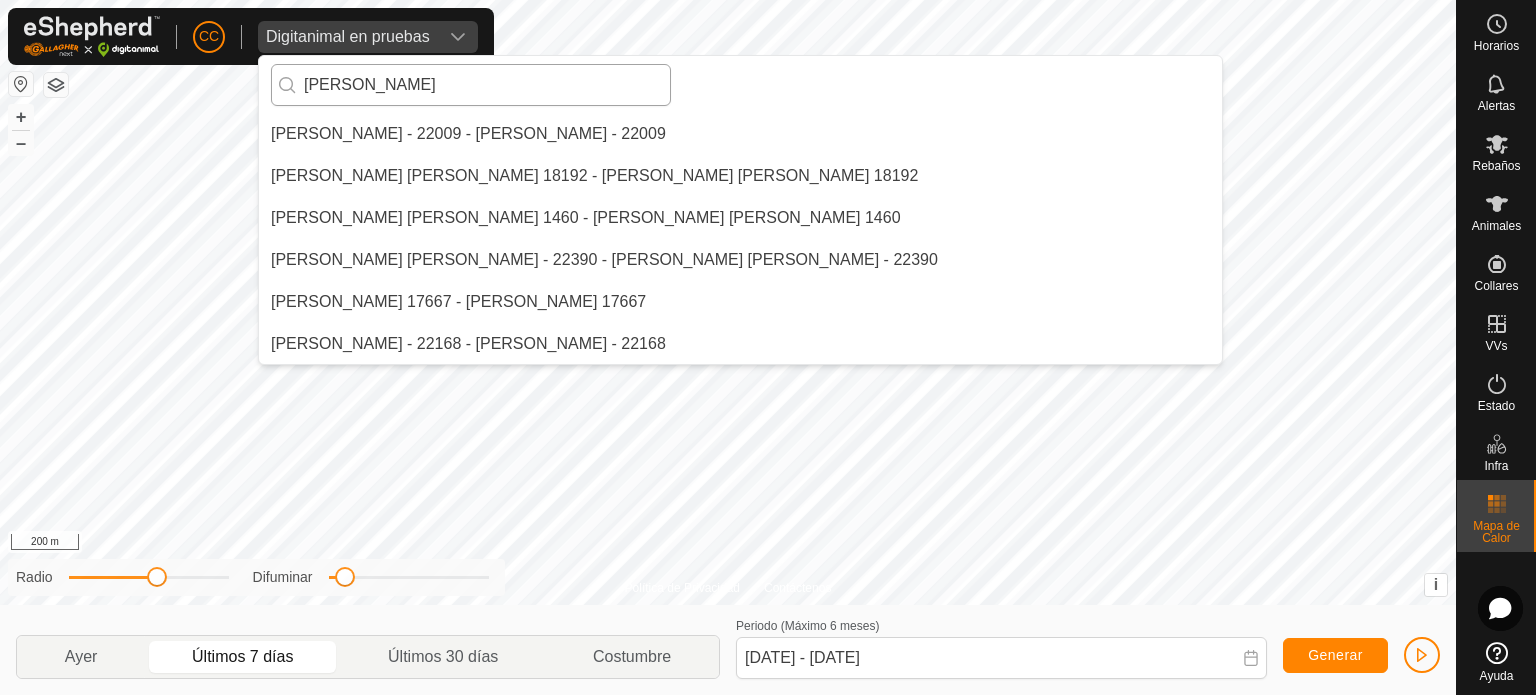 scroll, scrollTop: 0, scrollLeft: 0, axis: both 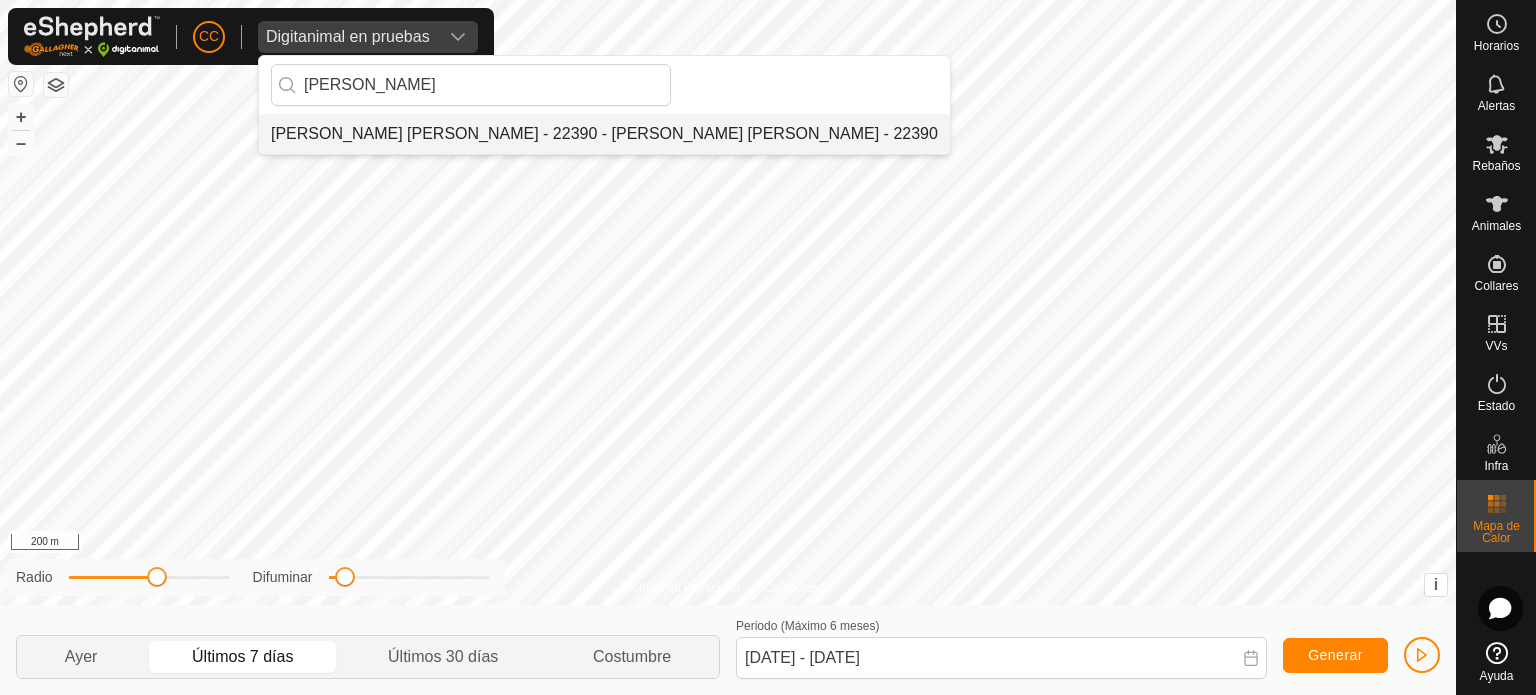 type on "[PERSON_NAME]" 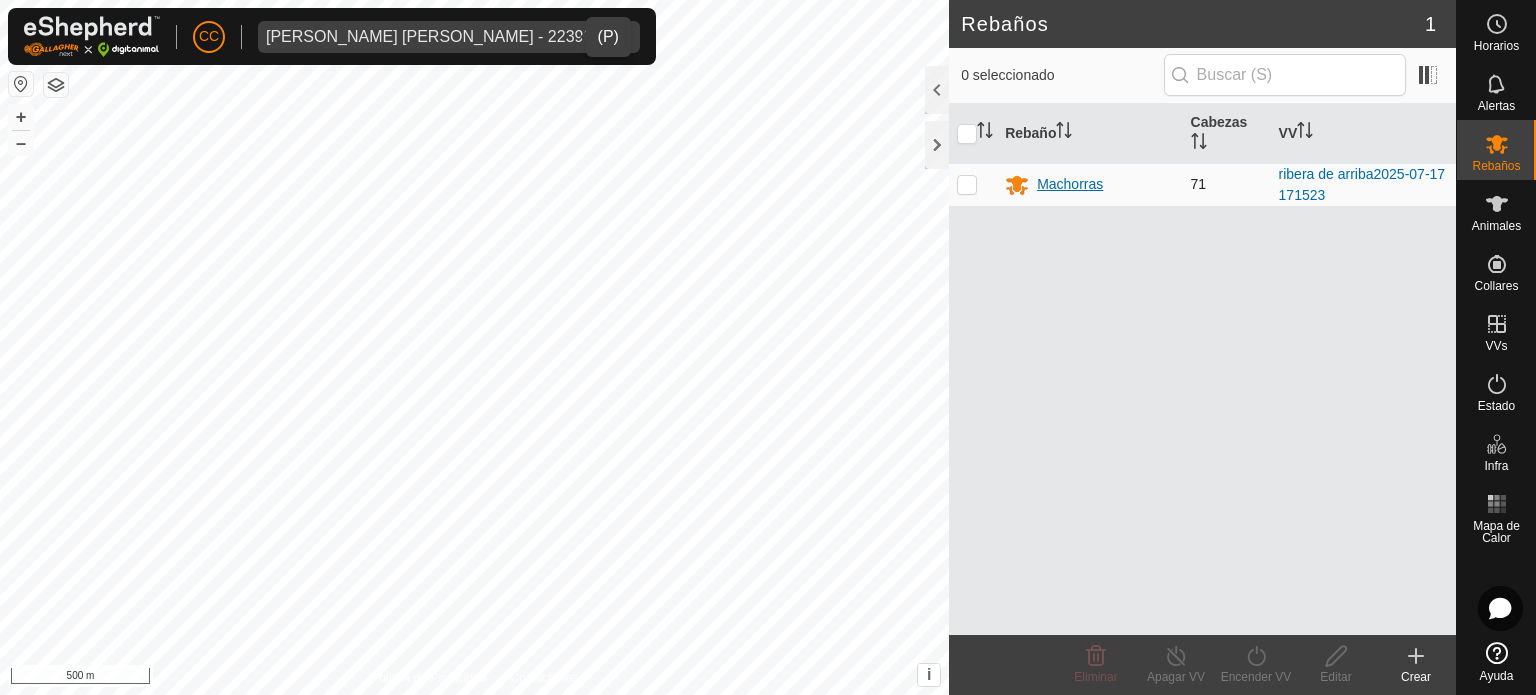 click on "Machorras" at bounding box center [1070, 184] 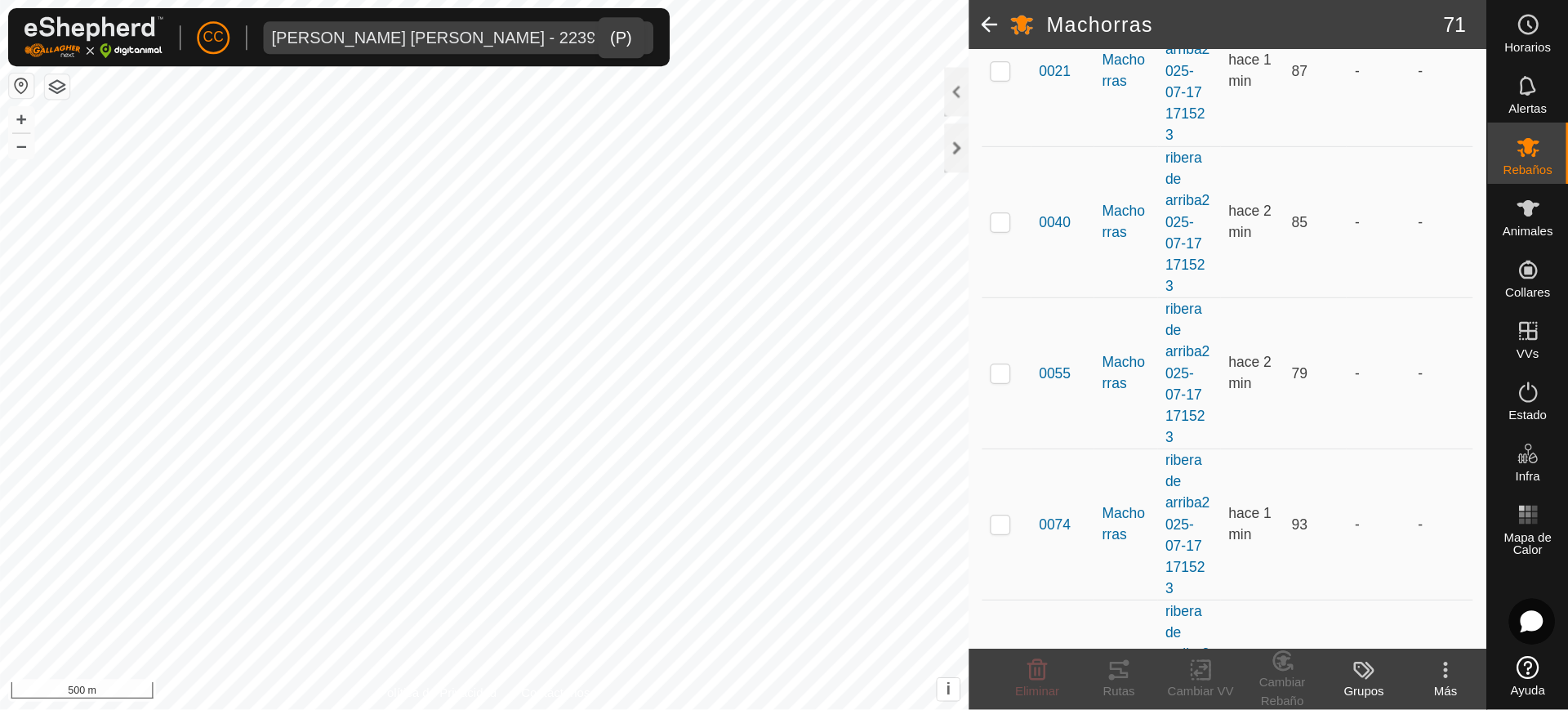 scroll, scrollTop: 0, scrollLeft: 0, axis: both 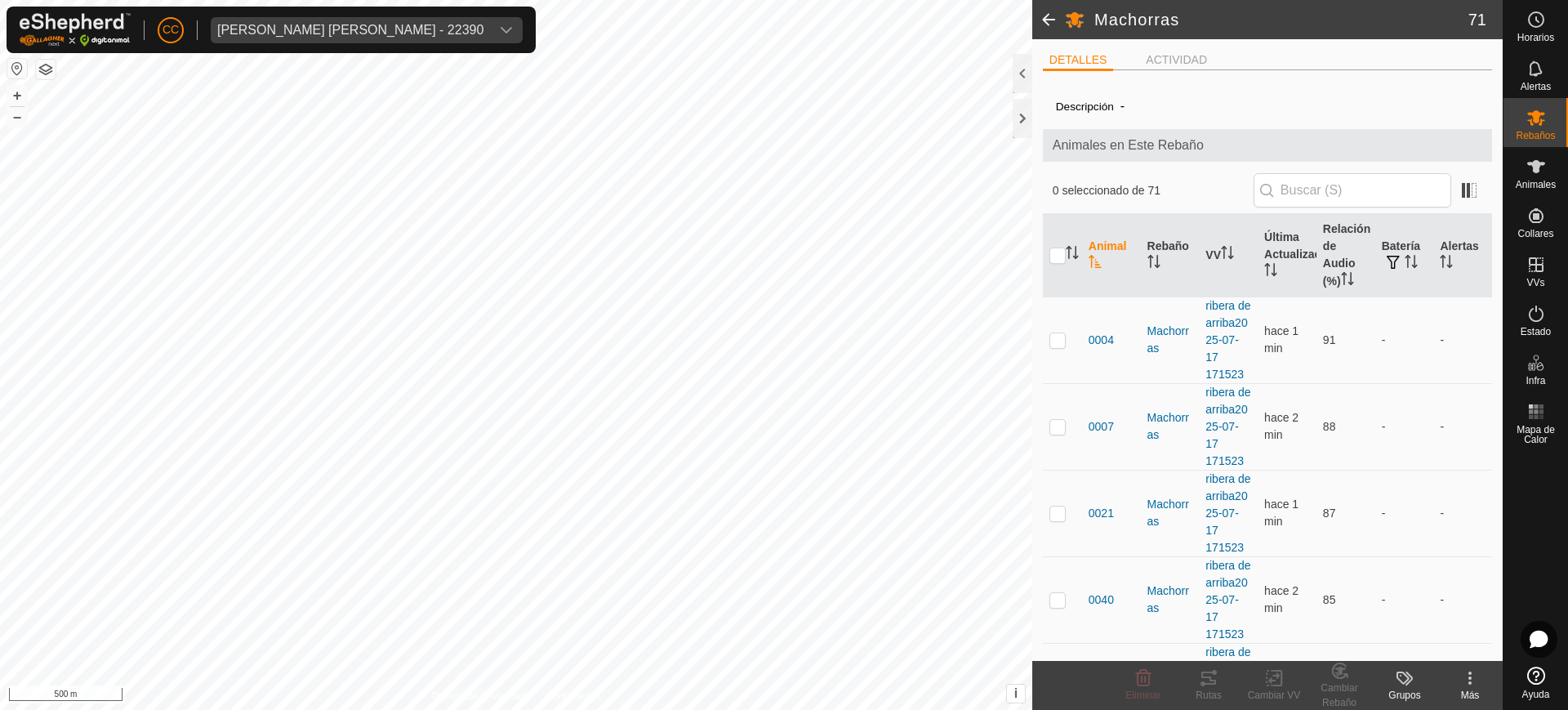 click on "CC [PERSON_NAME] [PERSON_NAME] - 22390 Horarios Alertas Rebaños Animales Collares VVs Estado Infra Mapa de Calor Ayuda Machorras  71  DETALLES   ACTIVIDAD  Descripción  - Animales en Este Rebaño  0 seleccionado de 71   Animal   Rebaño   VV   Última Actualización   Relación de Audio (%)   Batería   Alertas   0004   Machorras   ribera de arriba2025-07-17 171523  hace 1 min  91  -  -   0007   Machorras   ribera de arriba2025-07-17 171523  hace 2 min  88  -  -   0021   Machorras   ribera de arriba2025-07-17 171523  hace 1 min  87  -  -   0040   Machorras   ribera de arriba2025-07-17 171523  hace 2 min  85  -  -   0055   Machorras   ribera de arriba2025-07-17 171523  hace 2 min  79  -  -   0074   Machorras   ribera de arriba2025-07-17 171523  hace 1 min  93  -  -   0078   Machorras   ribera de arriba2025-07-17 171523  hace 2 min  90  -  -   0125   Machorras   ribera de arriba2025-07-17 171523  hace 2 min  89  -  -   0133   Machorras   ribera de arriba2025-07-17 171523  hace 1 min  69  -  -   82" at bounding box center [784, 355] 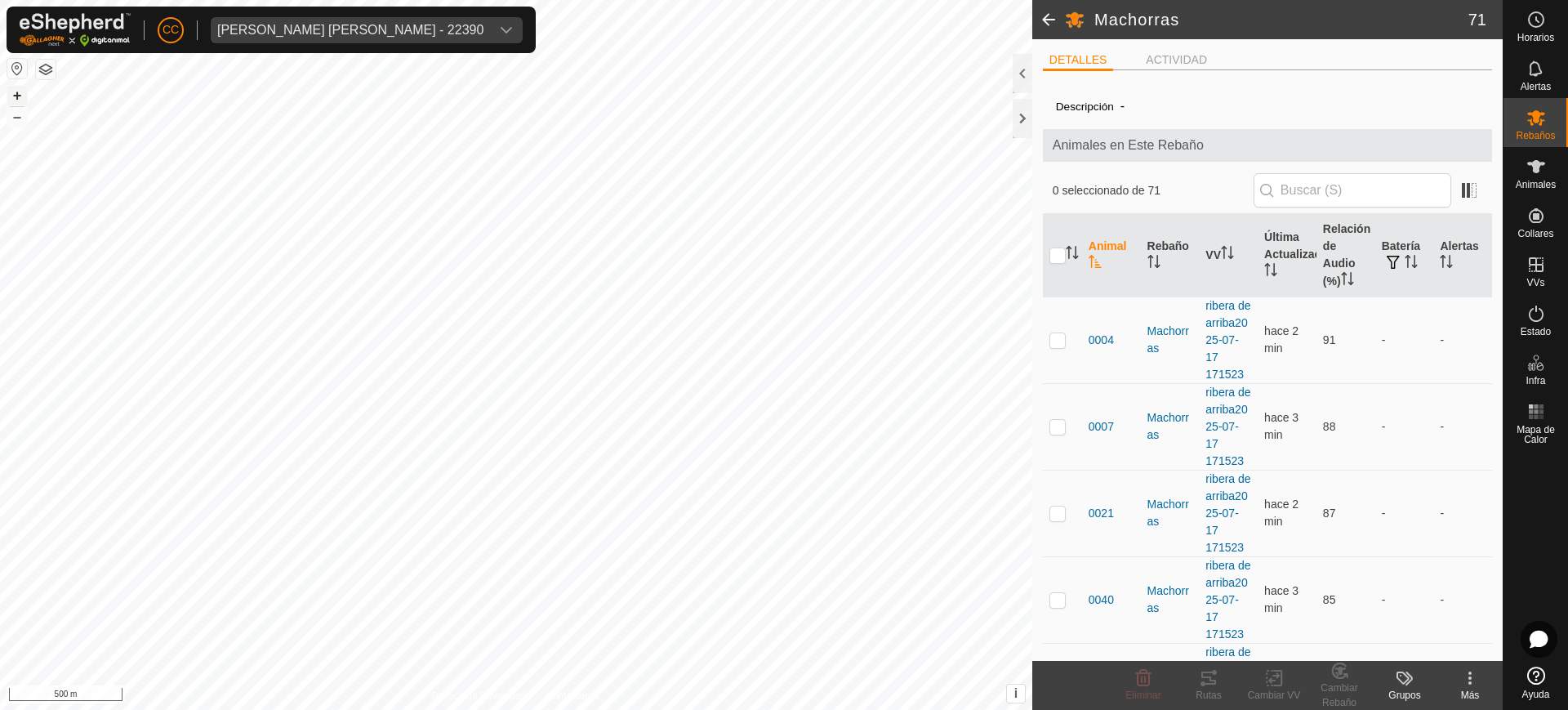 click on "+" at bounding box center (17, 96) 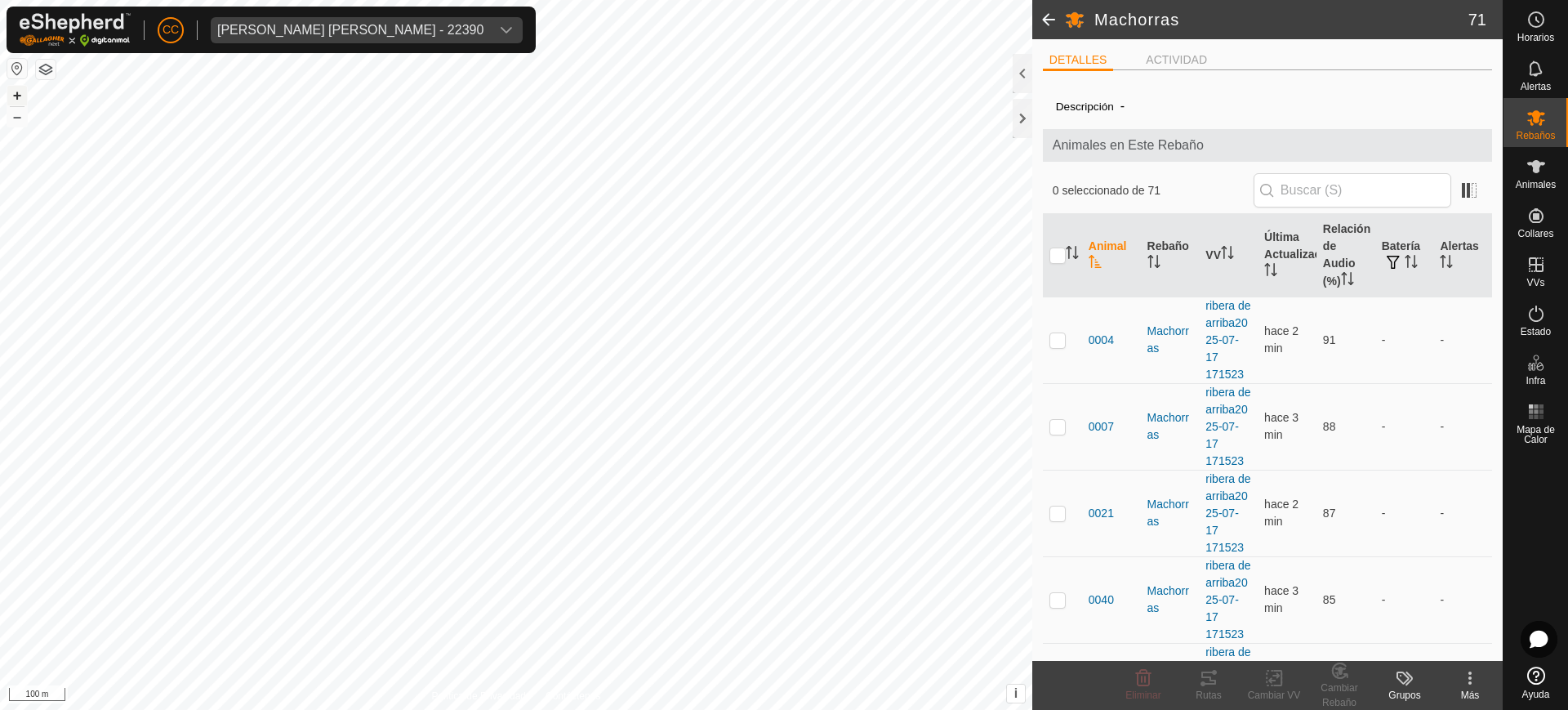 click on "+" at bounding box center [17, 96] 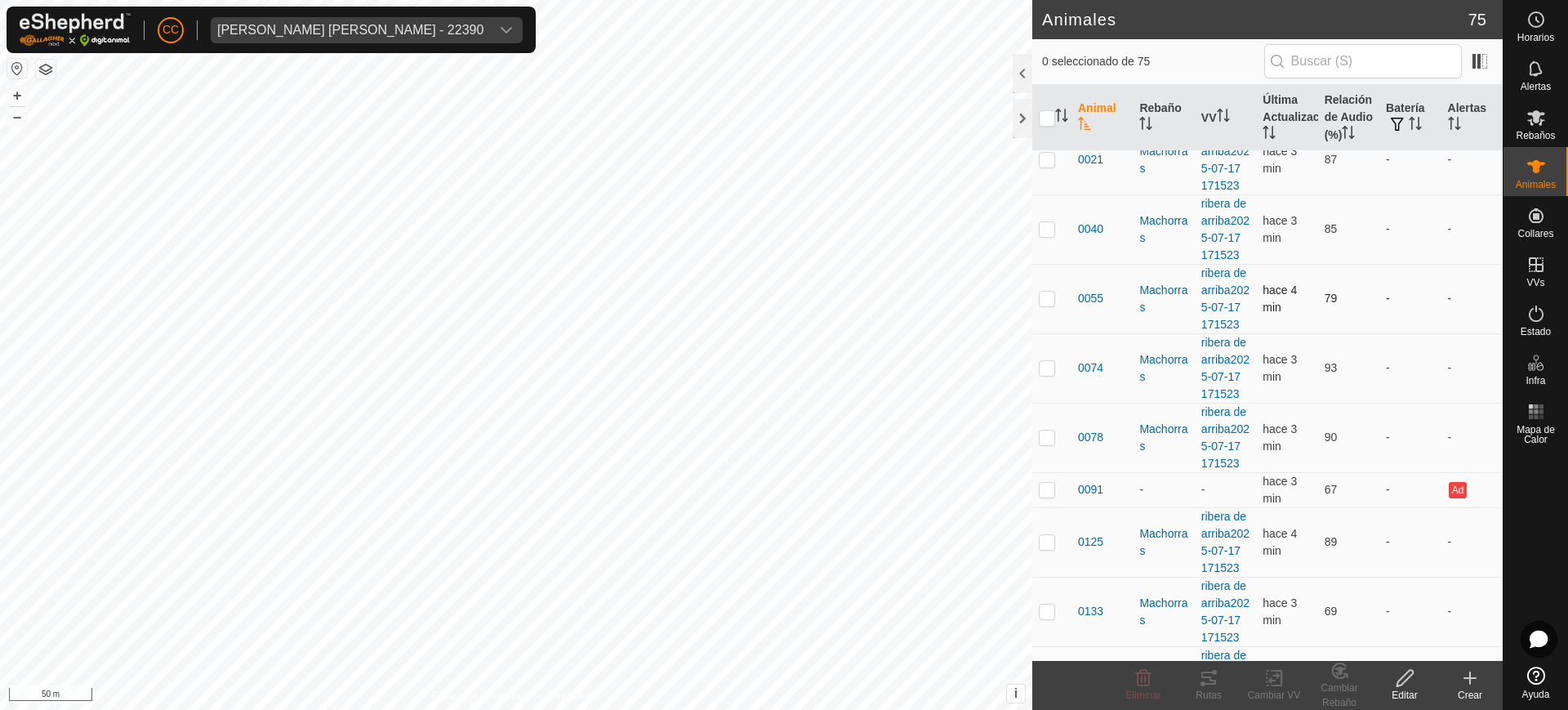 scroll, scrollTop: 166, scrollLeft: 0, axis: vertical 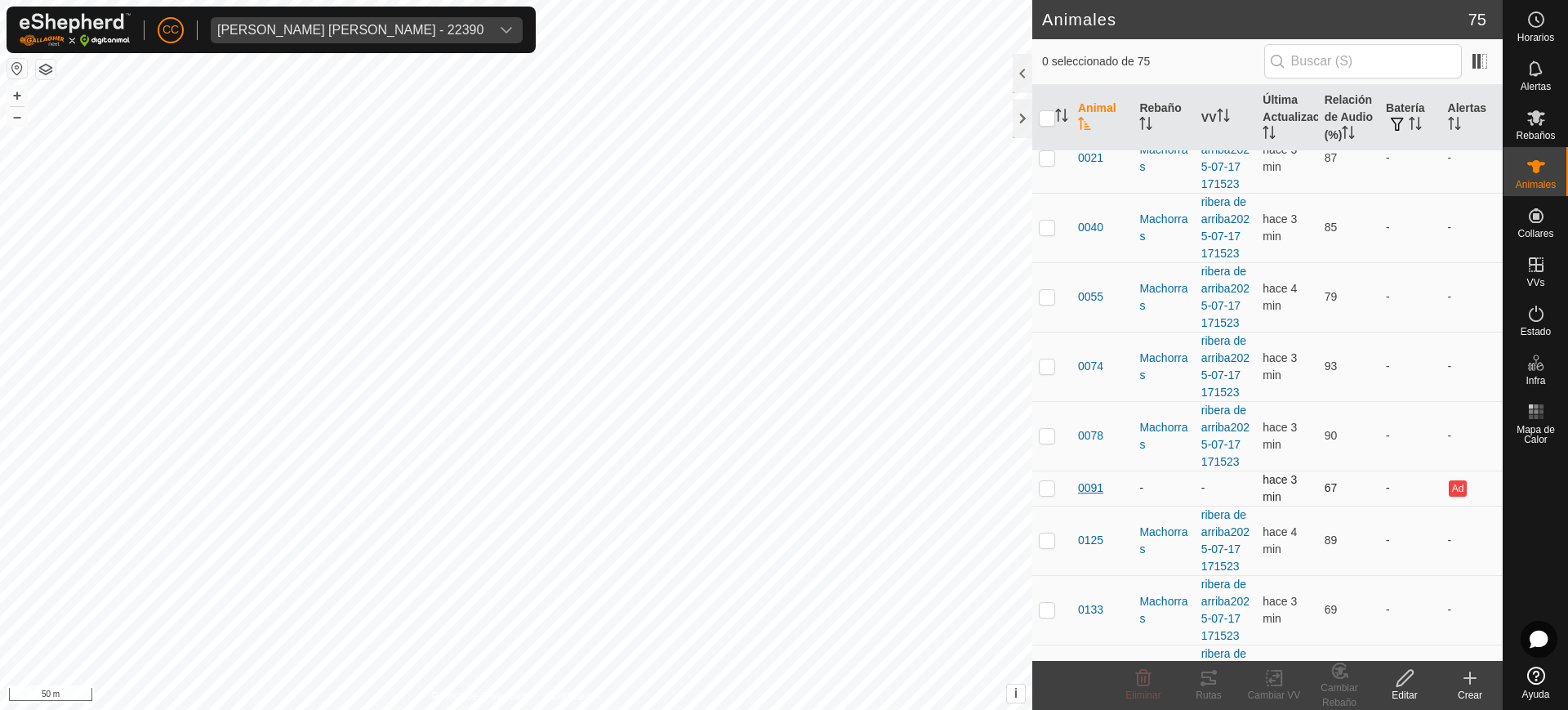 click on "0091" at bounding box center [1090, 488] 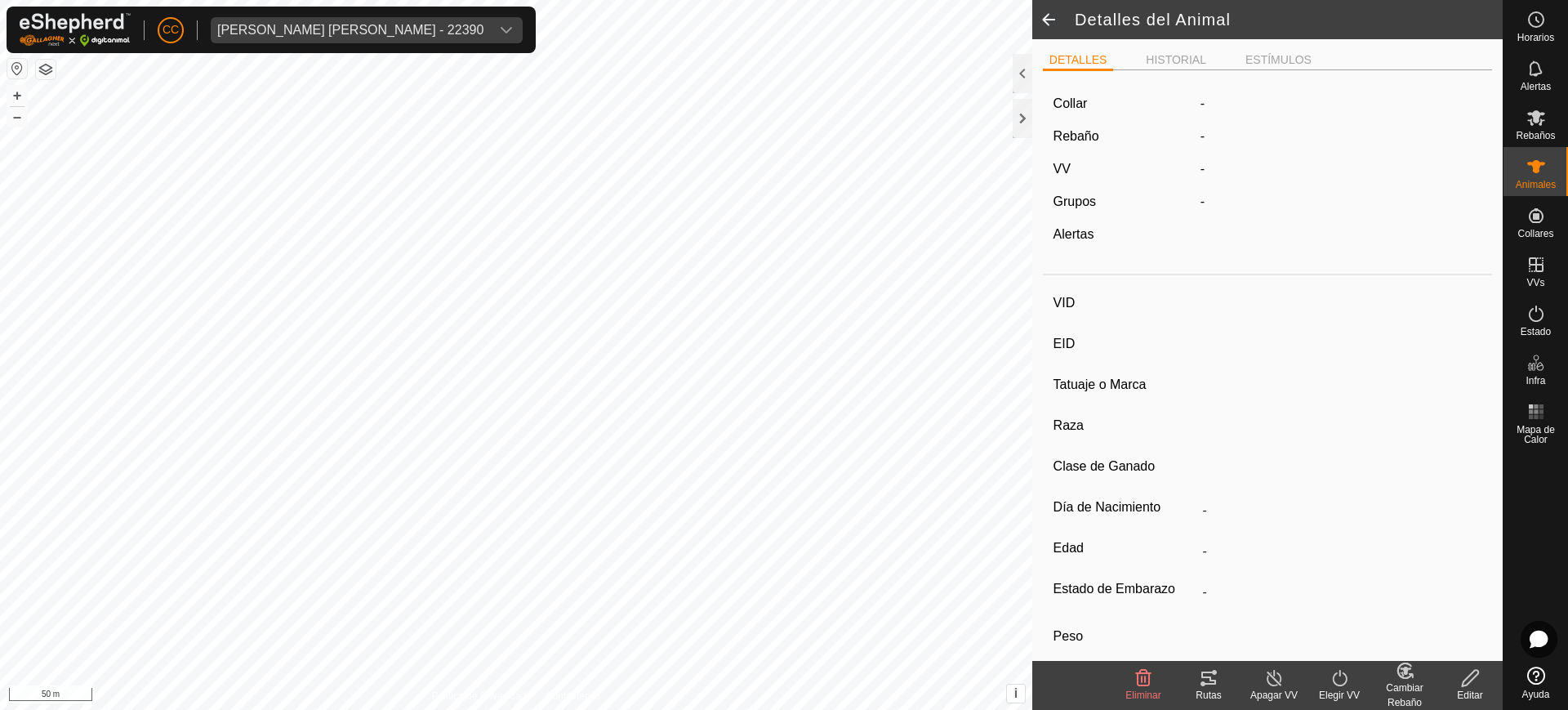 type on "0091" 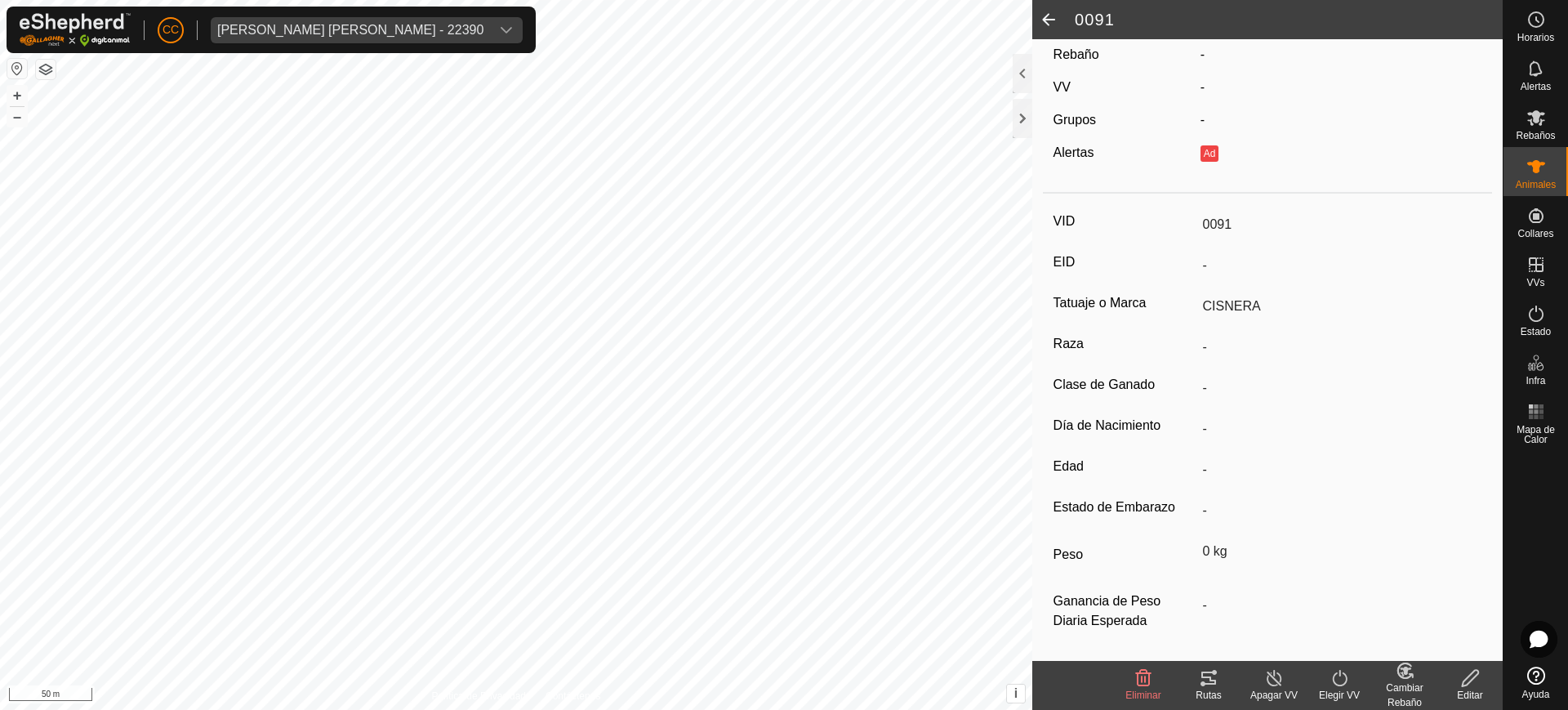 scroll, scrollTop: 0, scrollLeft: 0, axis: both 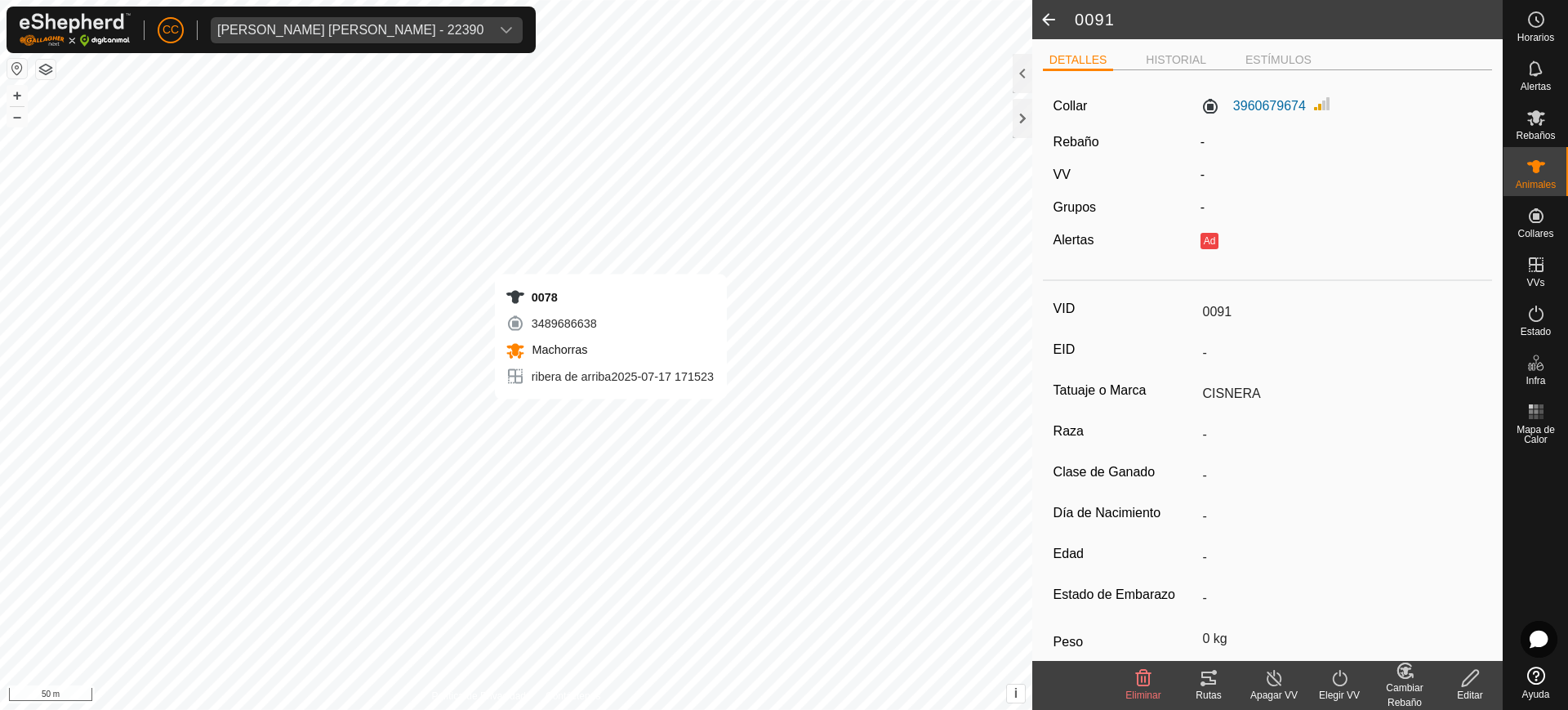 type 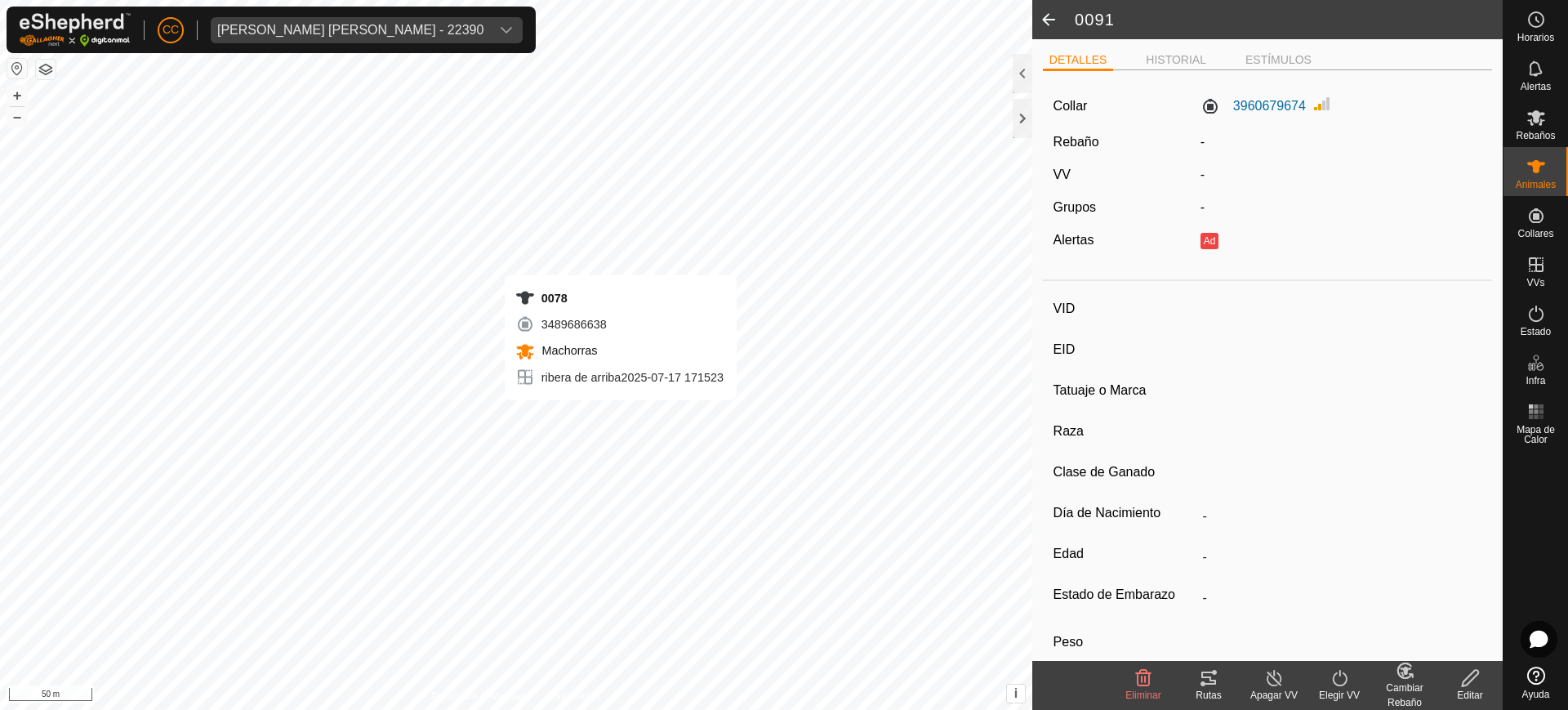 type on "0078" 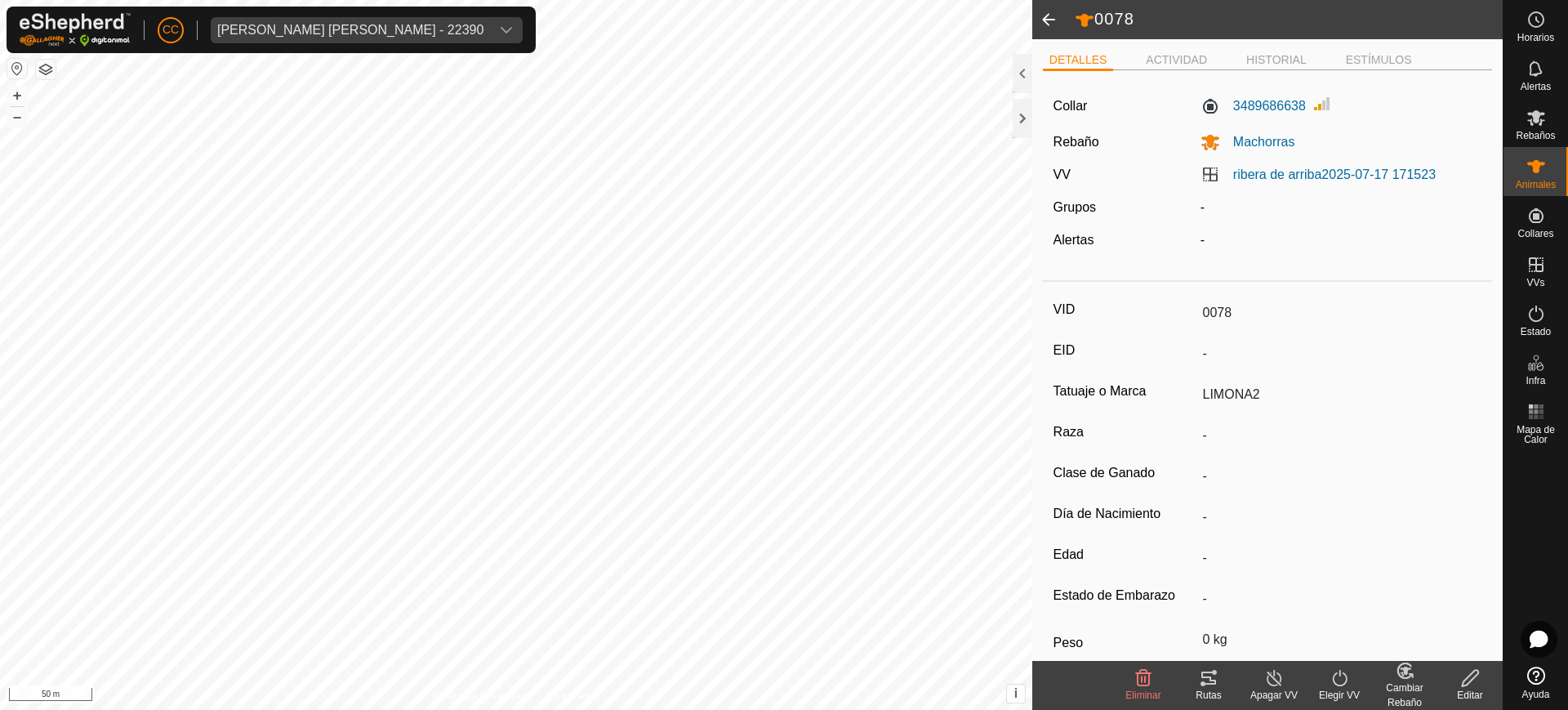 scroll, scrollTop: 88, scrollLeft: 0, axis: vertical 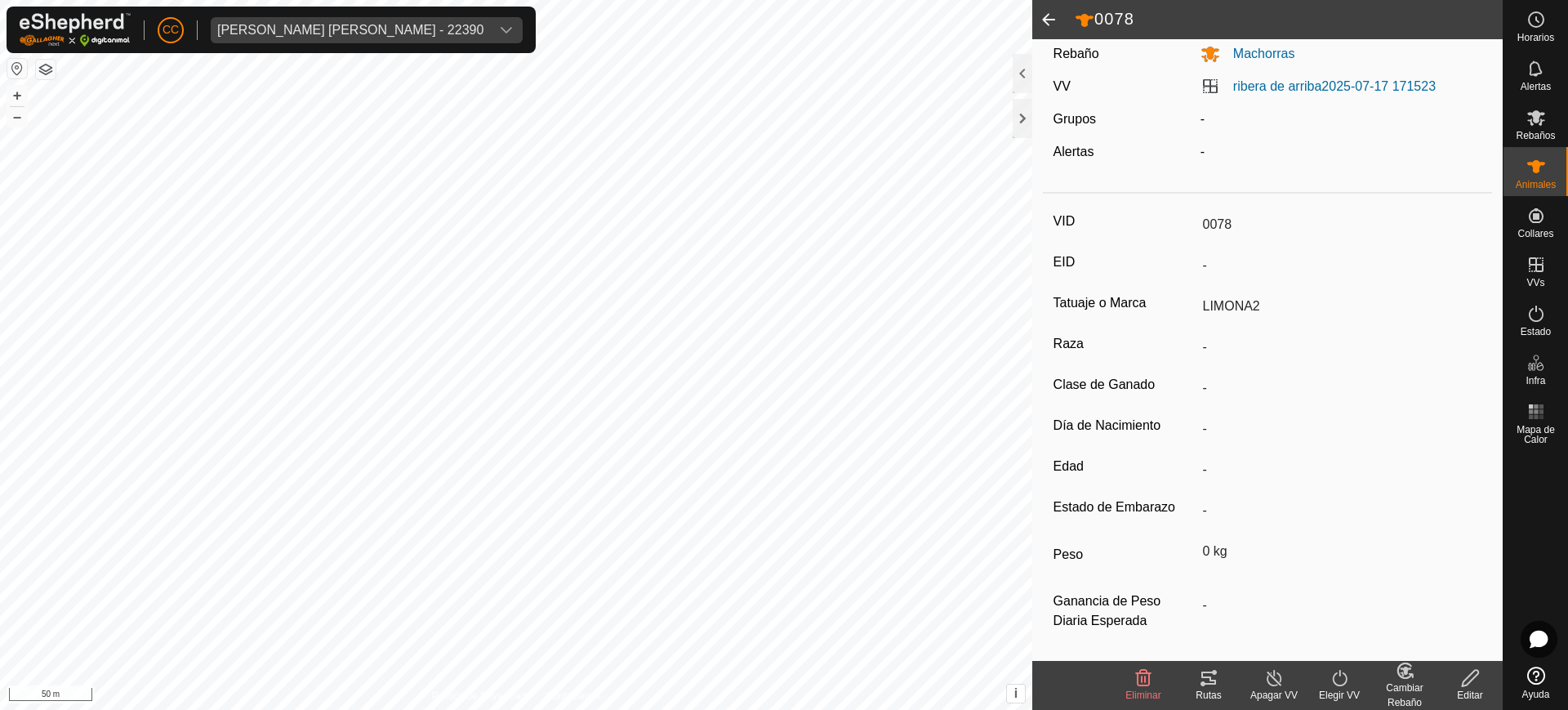 drag, startPoint x: 1197, startPoint y: 227, endPoint x: 1240, endPoint y: 227, distance: 43 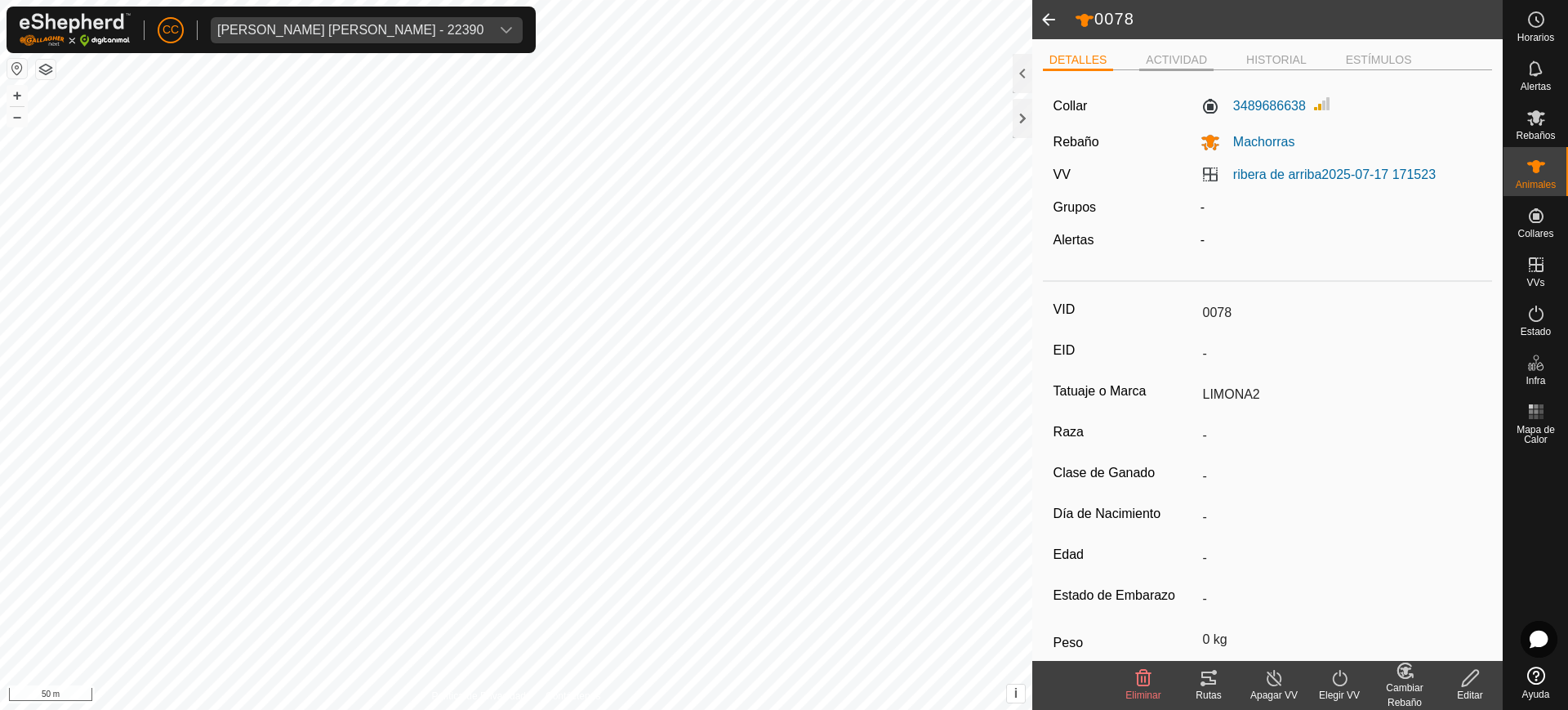 click on "ACTIVIDAD" 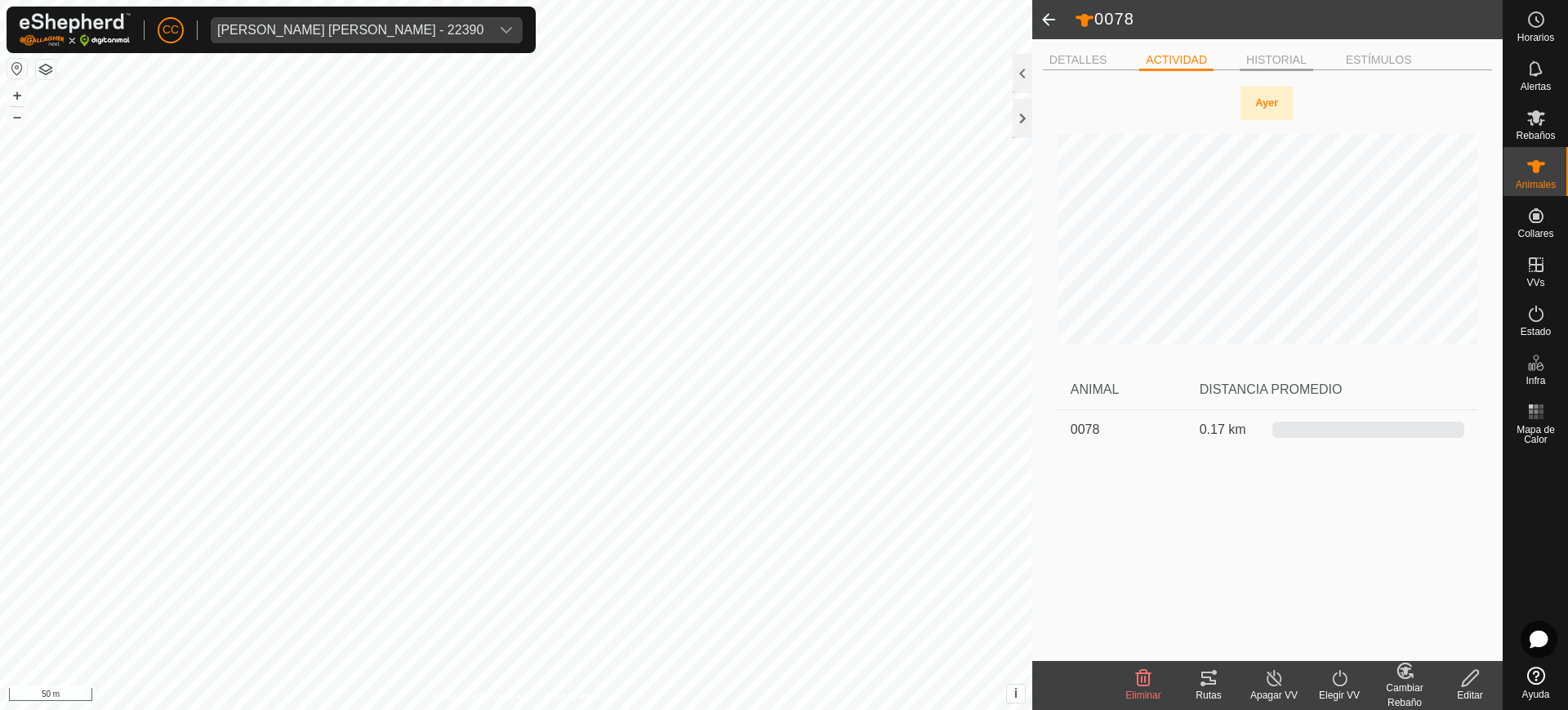 click on "HISTORIAL" 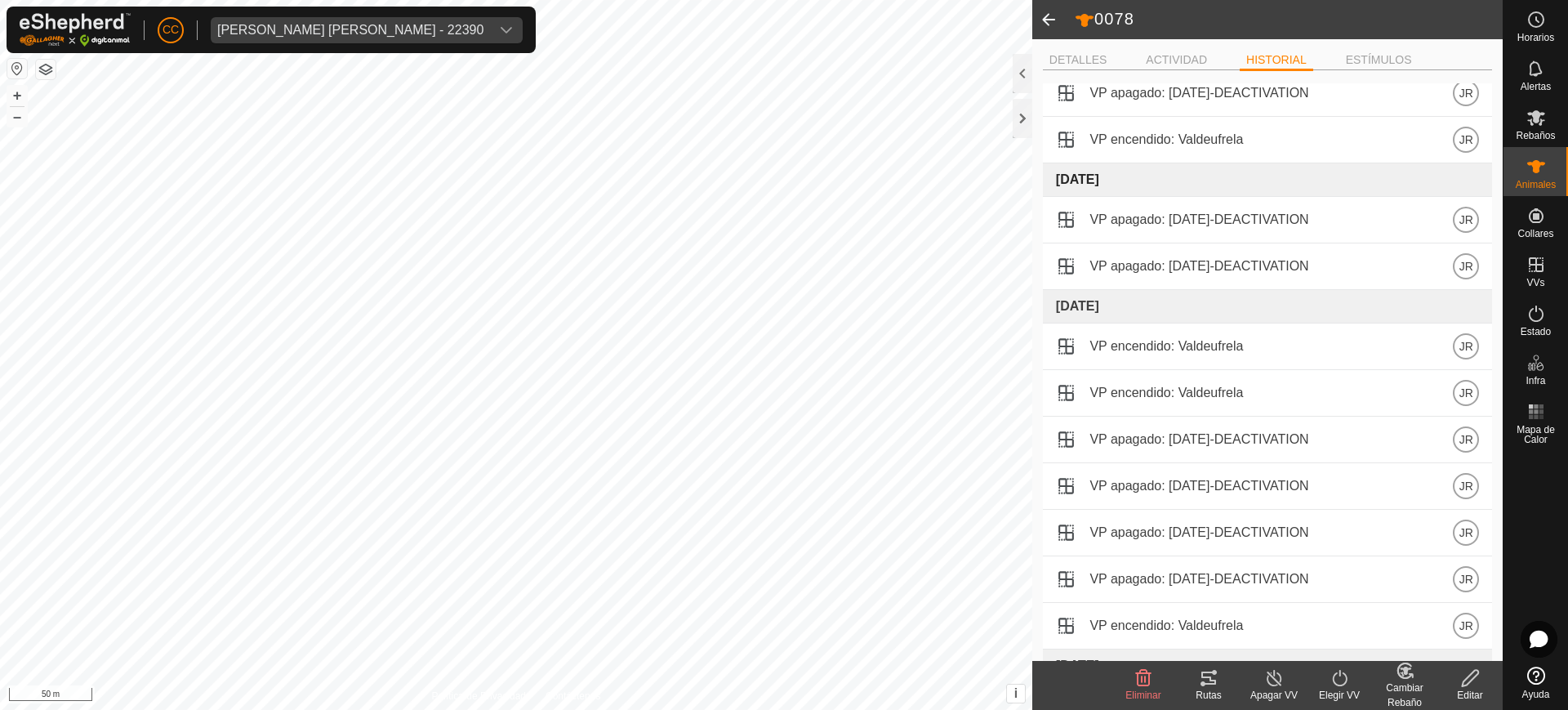 scroll, scrollTop: 335, scrollLeft: 0, axis: vertical 